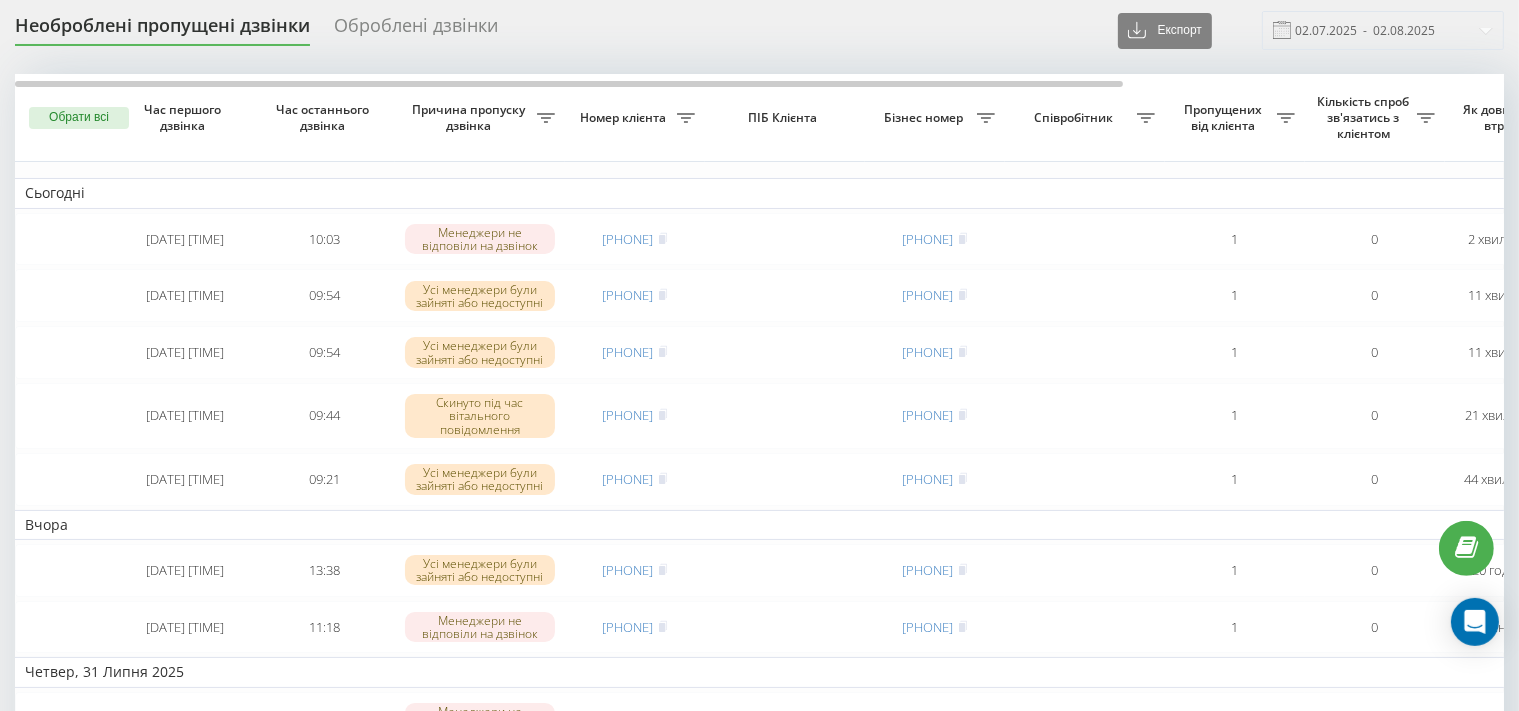 scroll, scrollTop: 105, scrollLeft: 0, axis: vertical 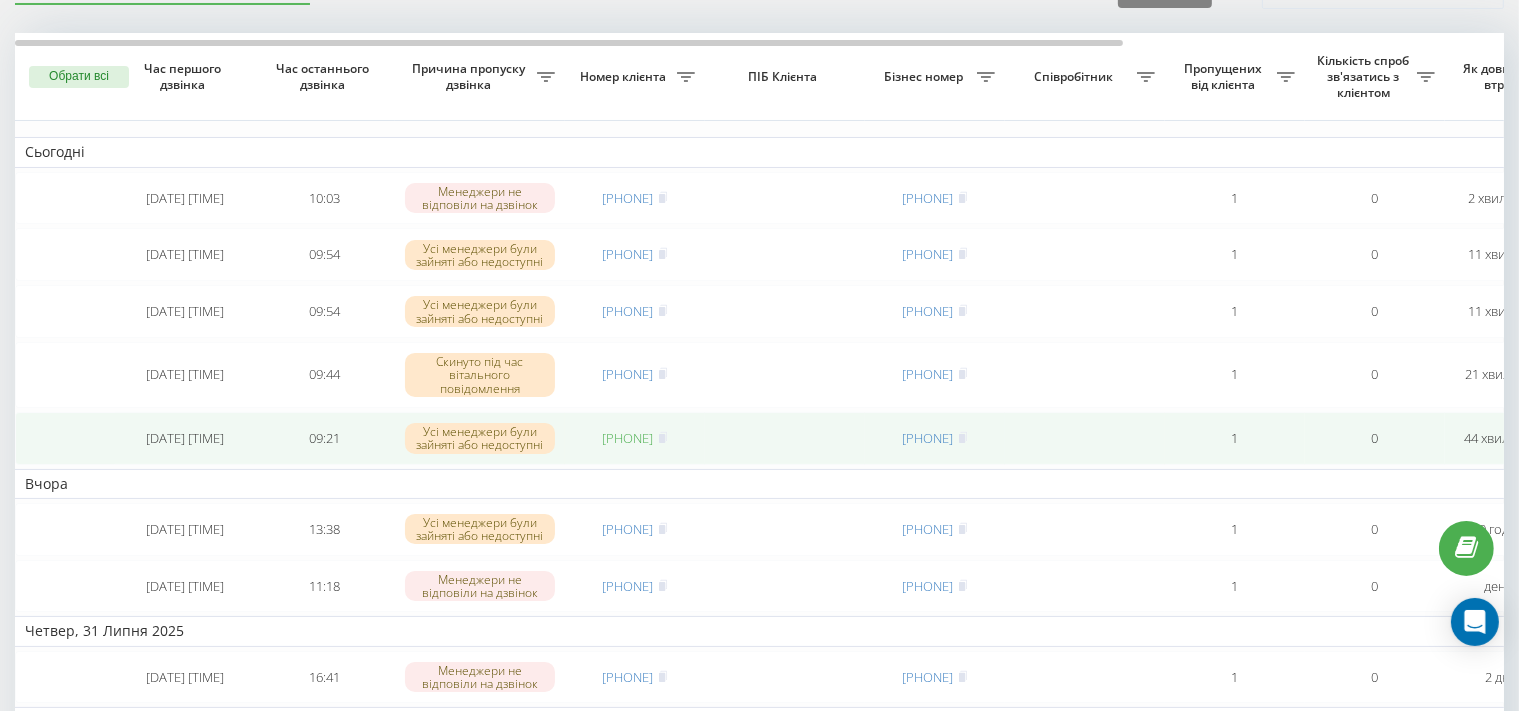 click on "380504041110" at bounding box center (628, 438) 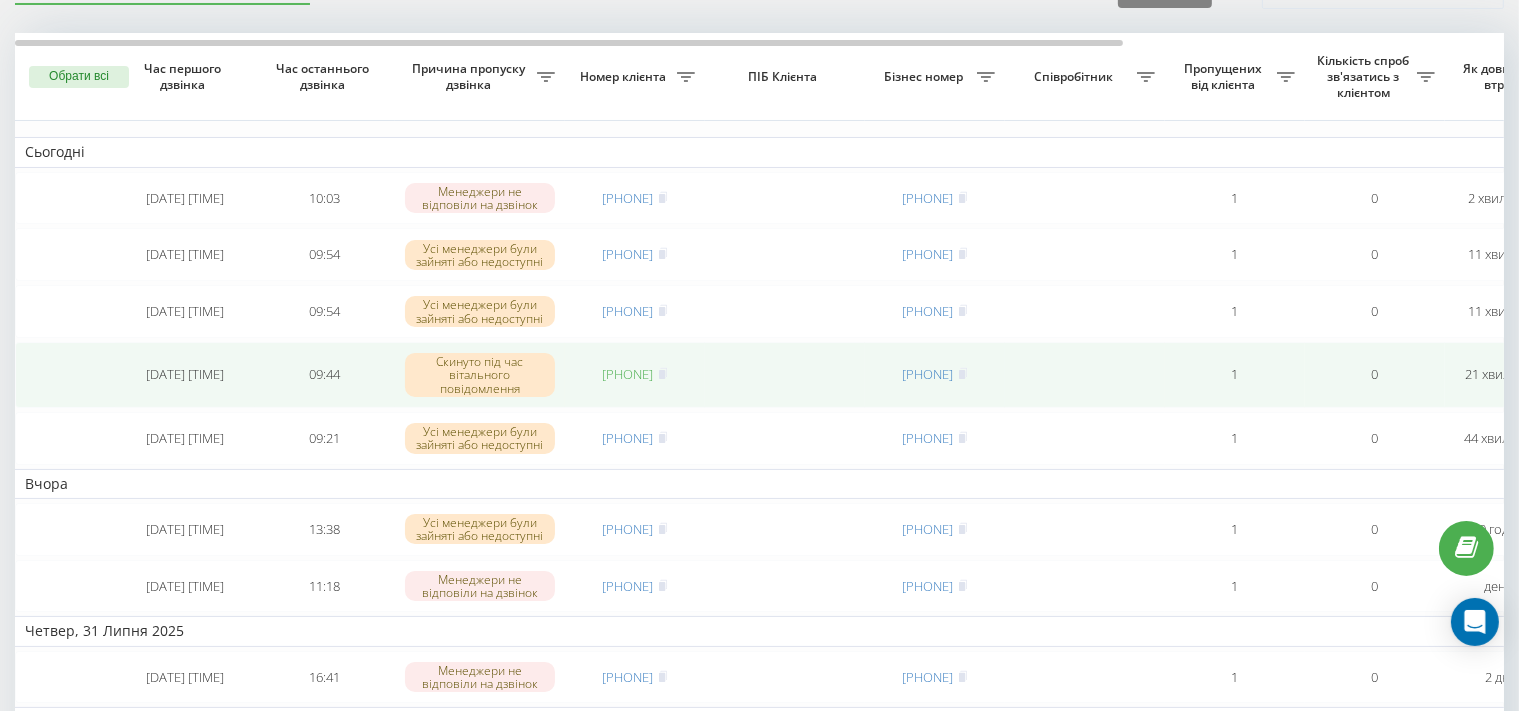 click on "380665750997" at bounding box center [628, 374] 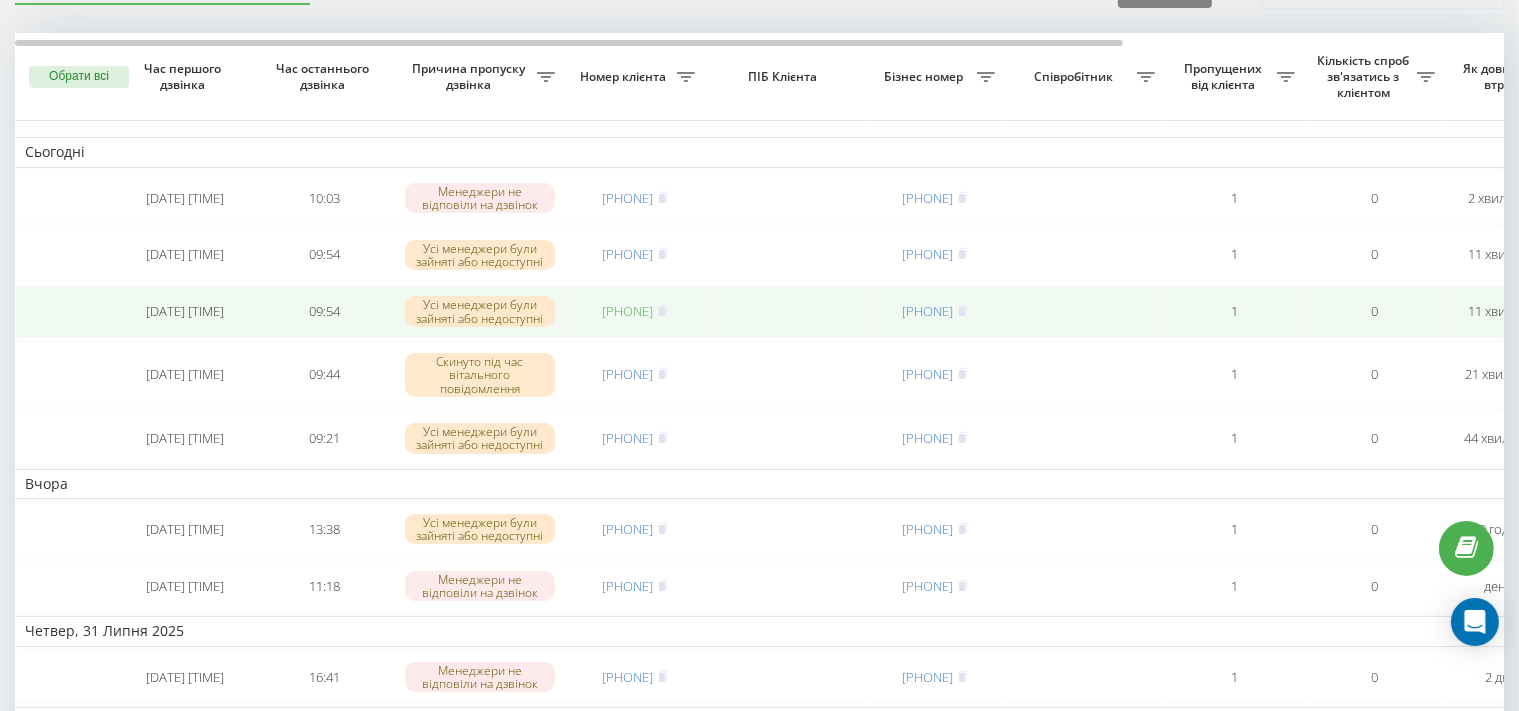 click on "380677613310" at bounding box center [628, 311] 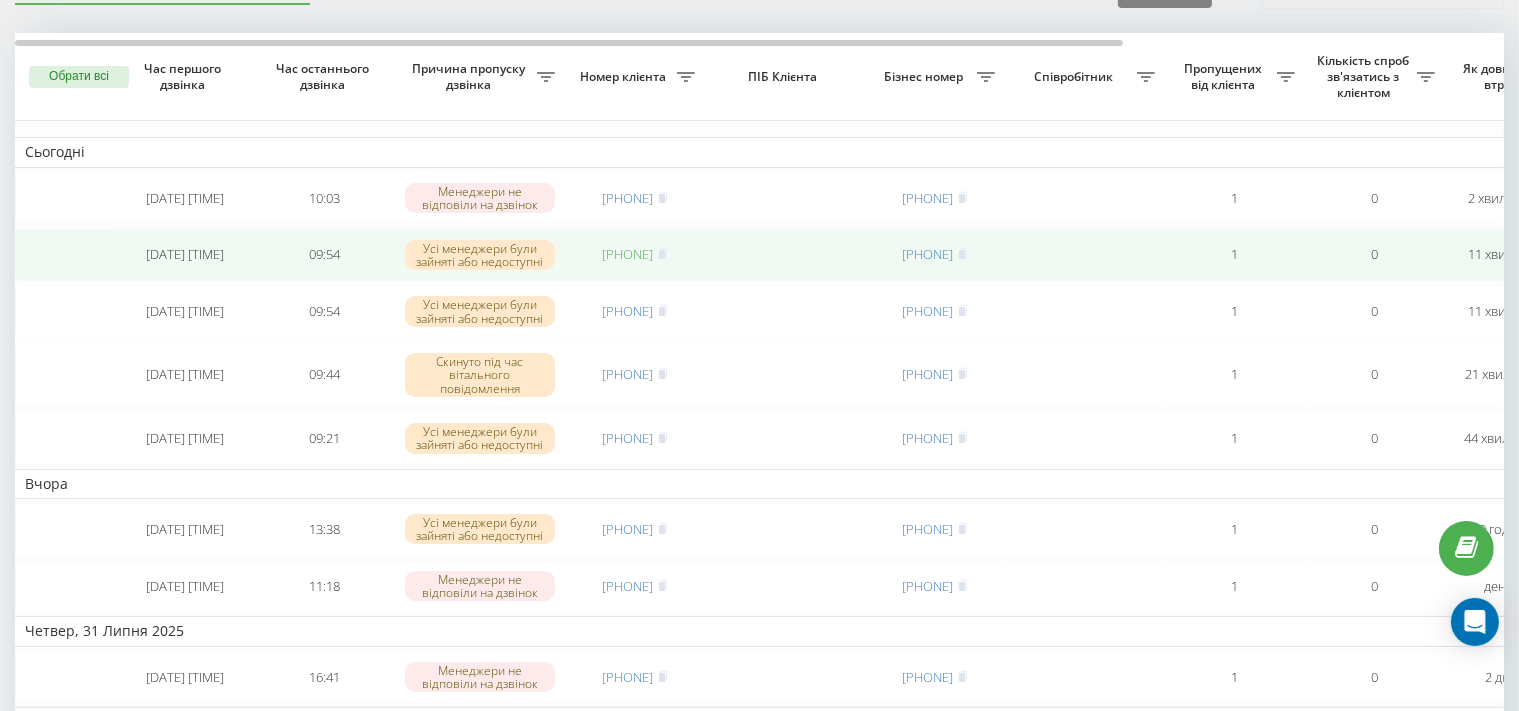 click on "380676872616" at bounding box center (628, 254) 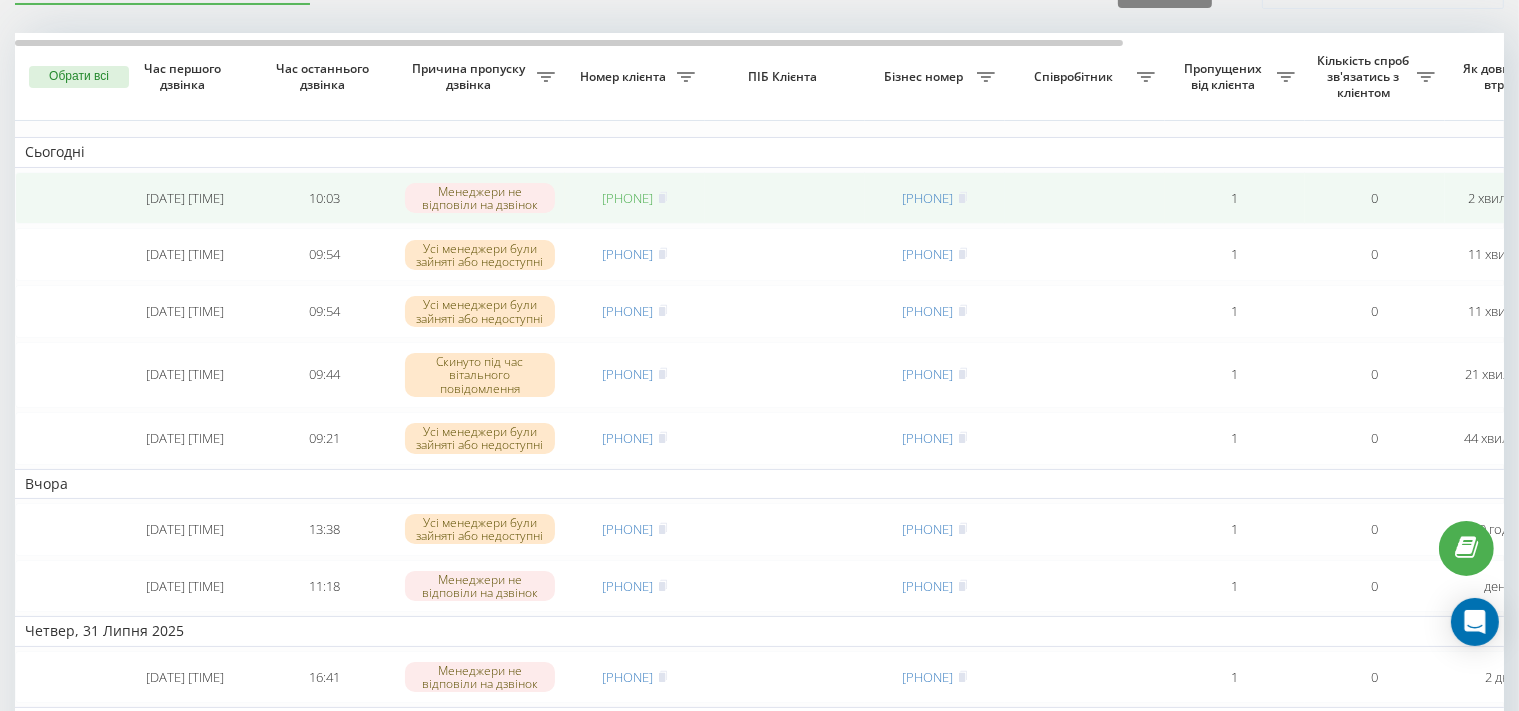 click on "380993493843" at bounding box center (628, 198) 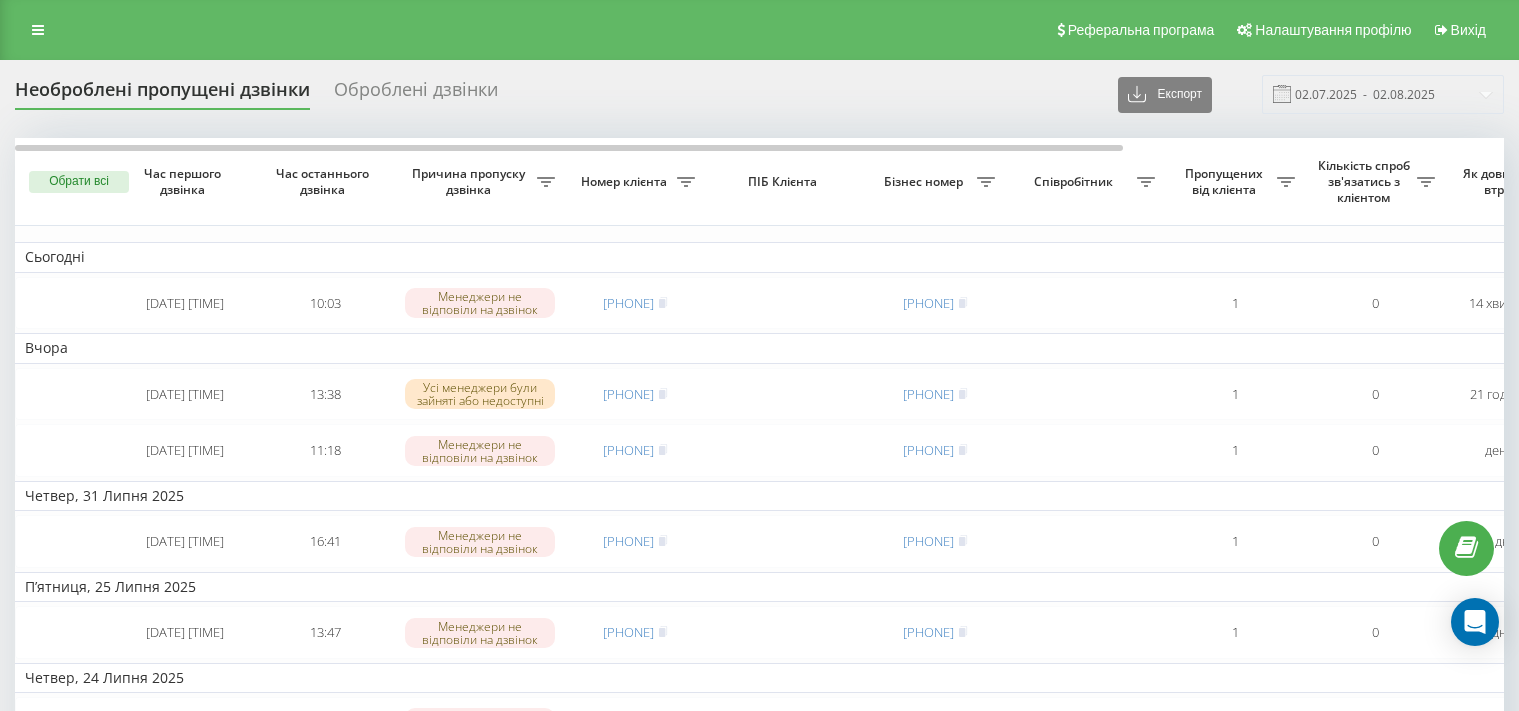 scroll, scrollTop: 0, scrollLeft: 0, axis: both 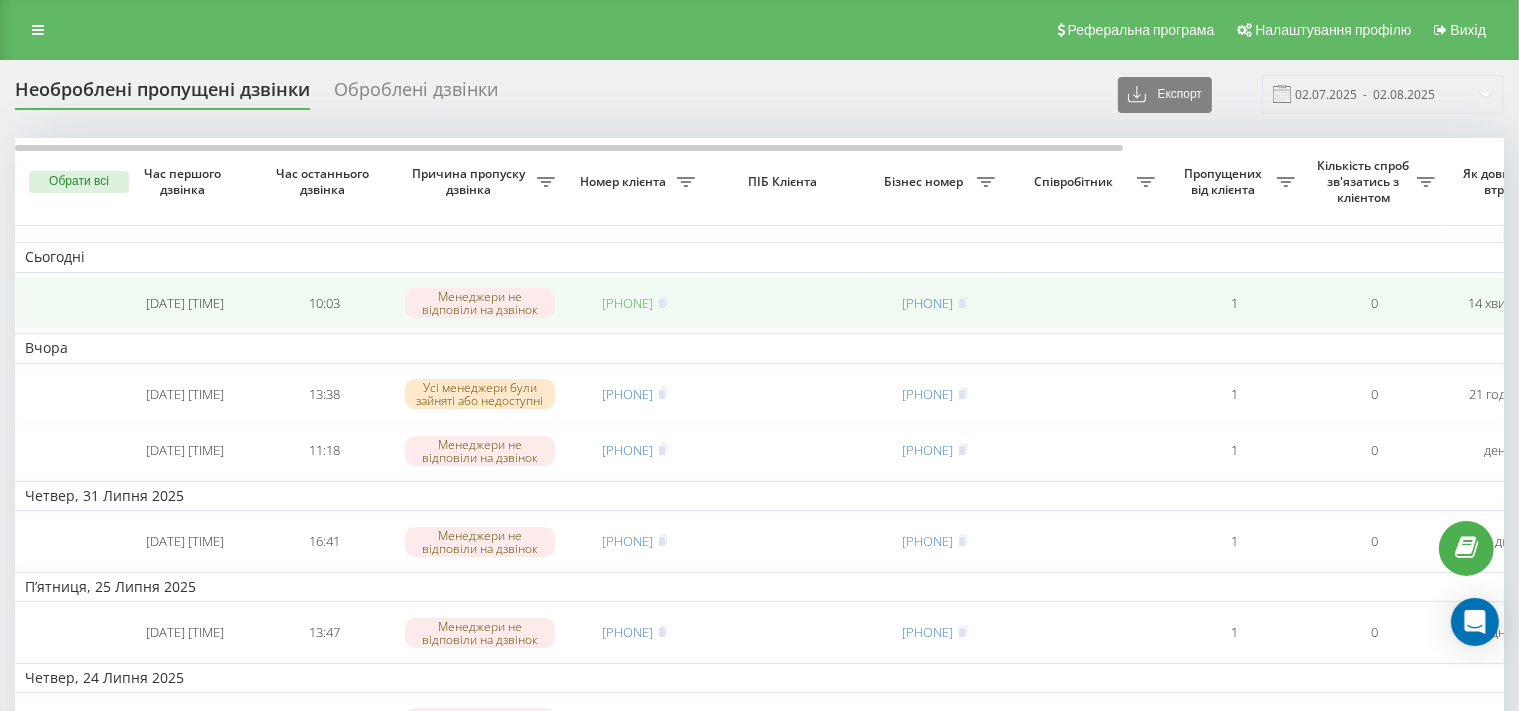 click on "380993493843" at bounding box center [628, 303] 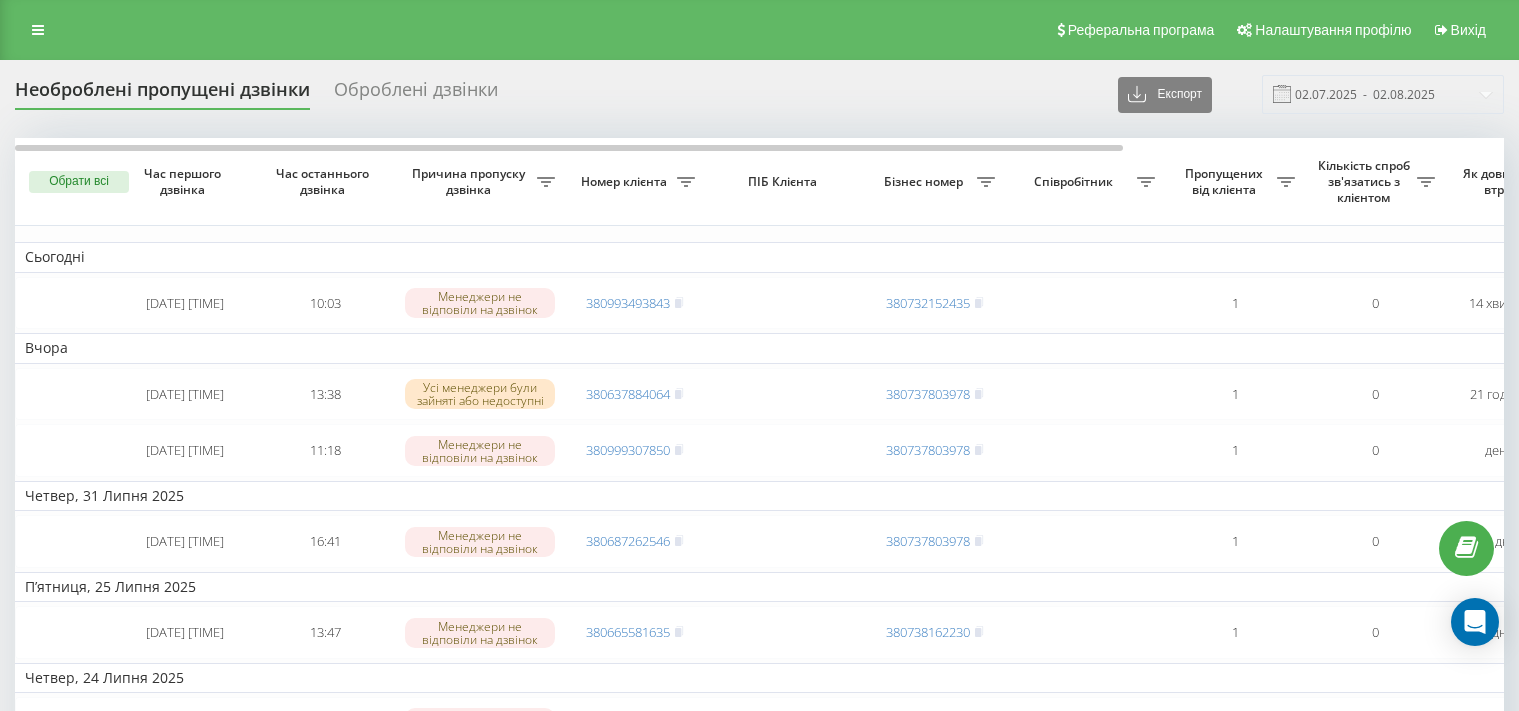 scroll, scrollTop: 0, scrollLeft: 0, axis: both 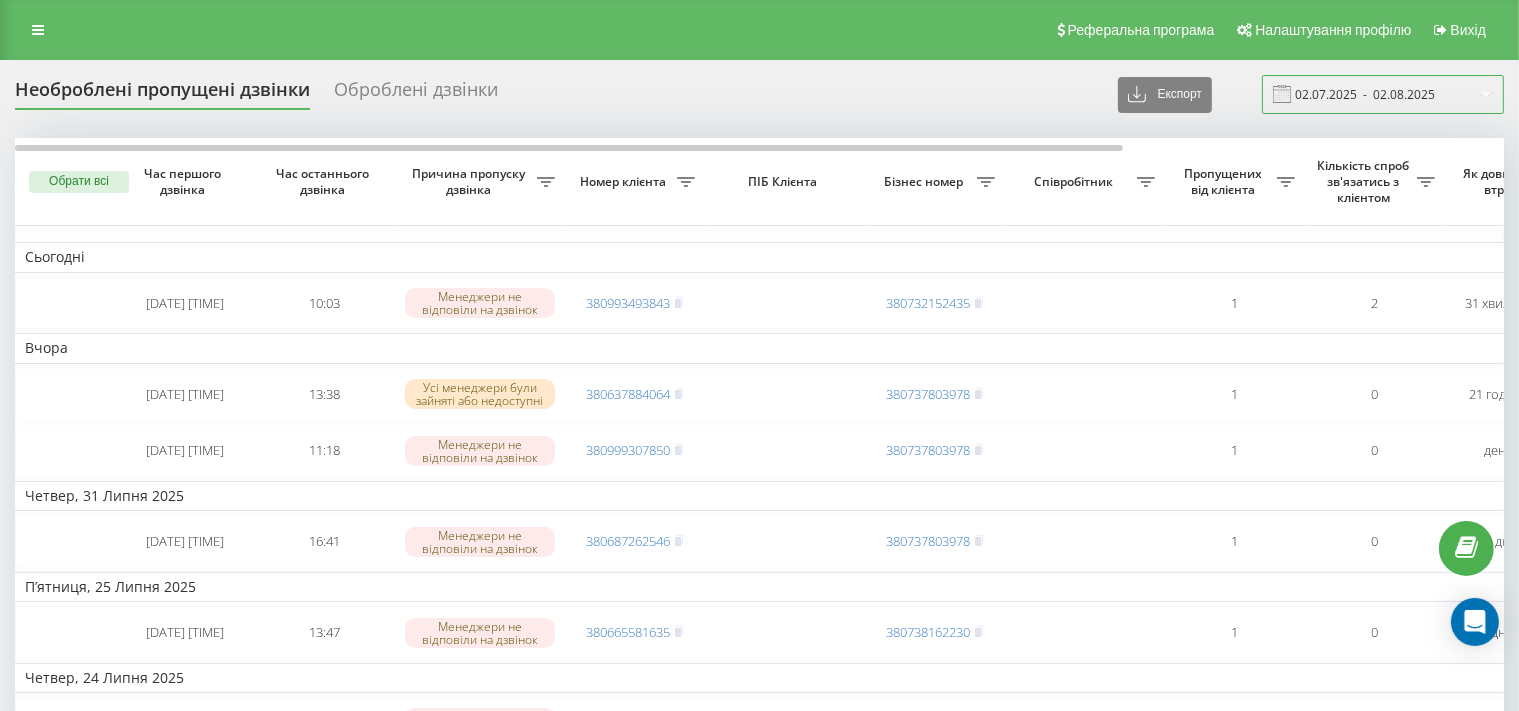 click on "02.07.2025  -  02.08.2025" at bounding box center [1383, 94] 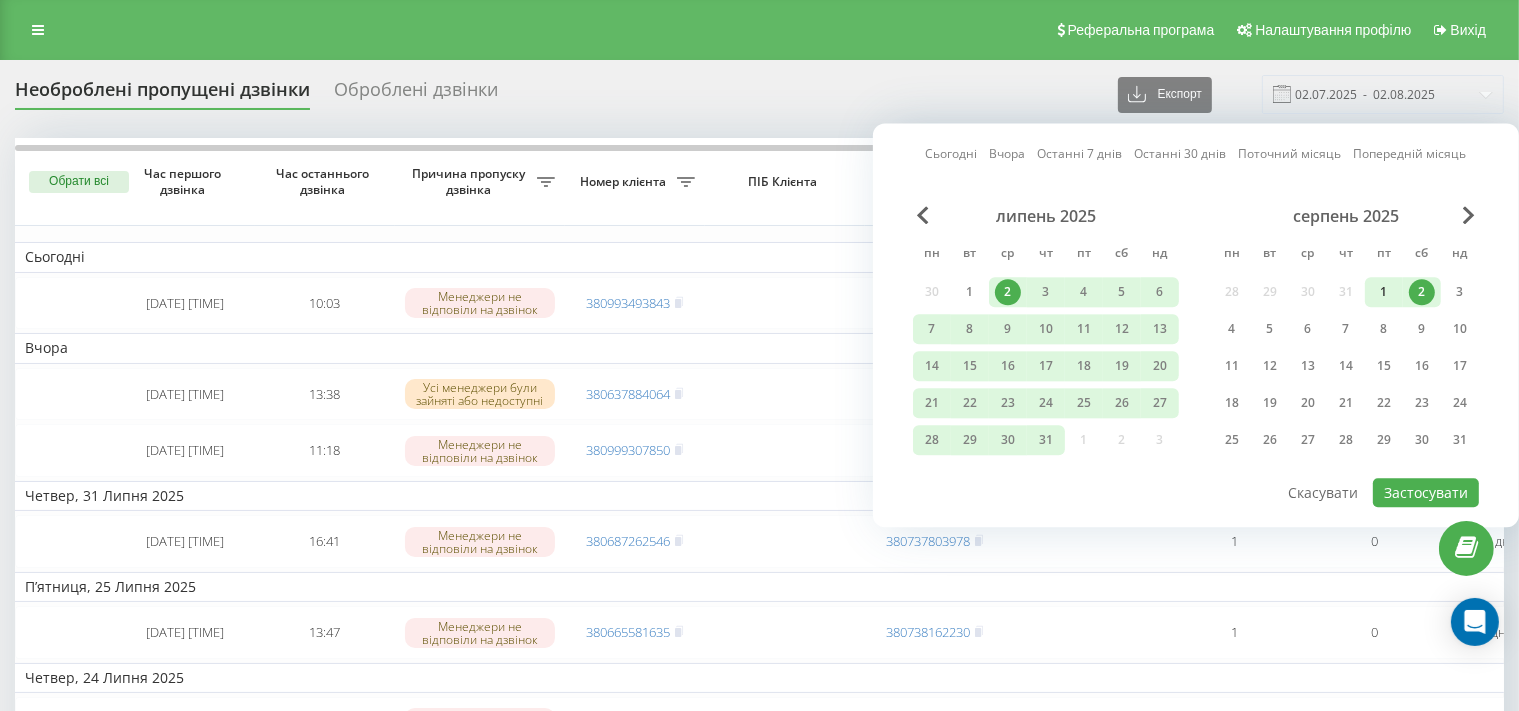 click on "1" at bounding box center (1384, 292) 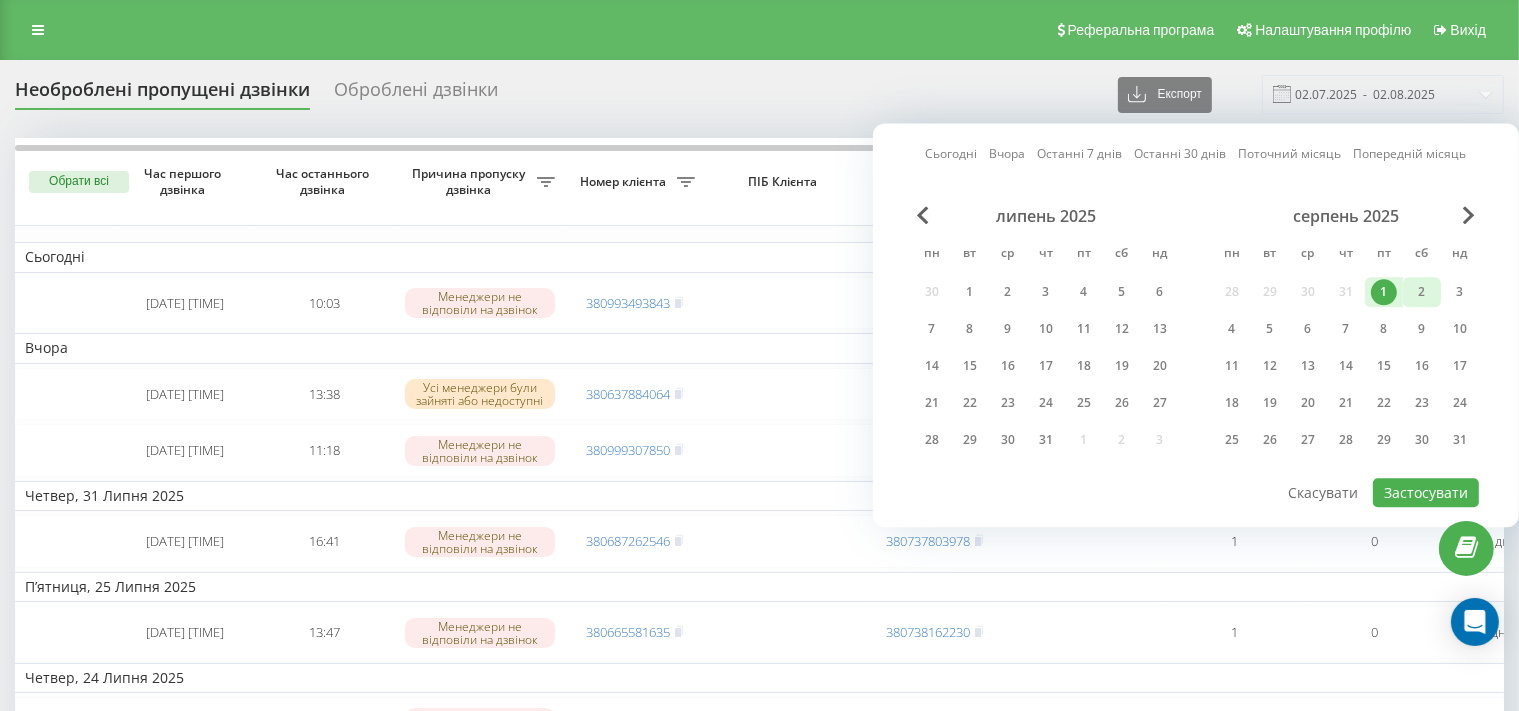 click on "2" at bounding box center [1422, 292] 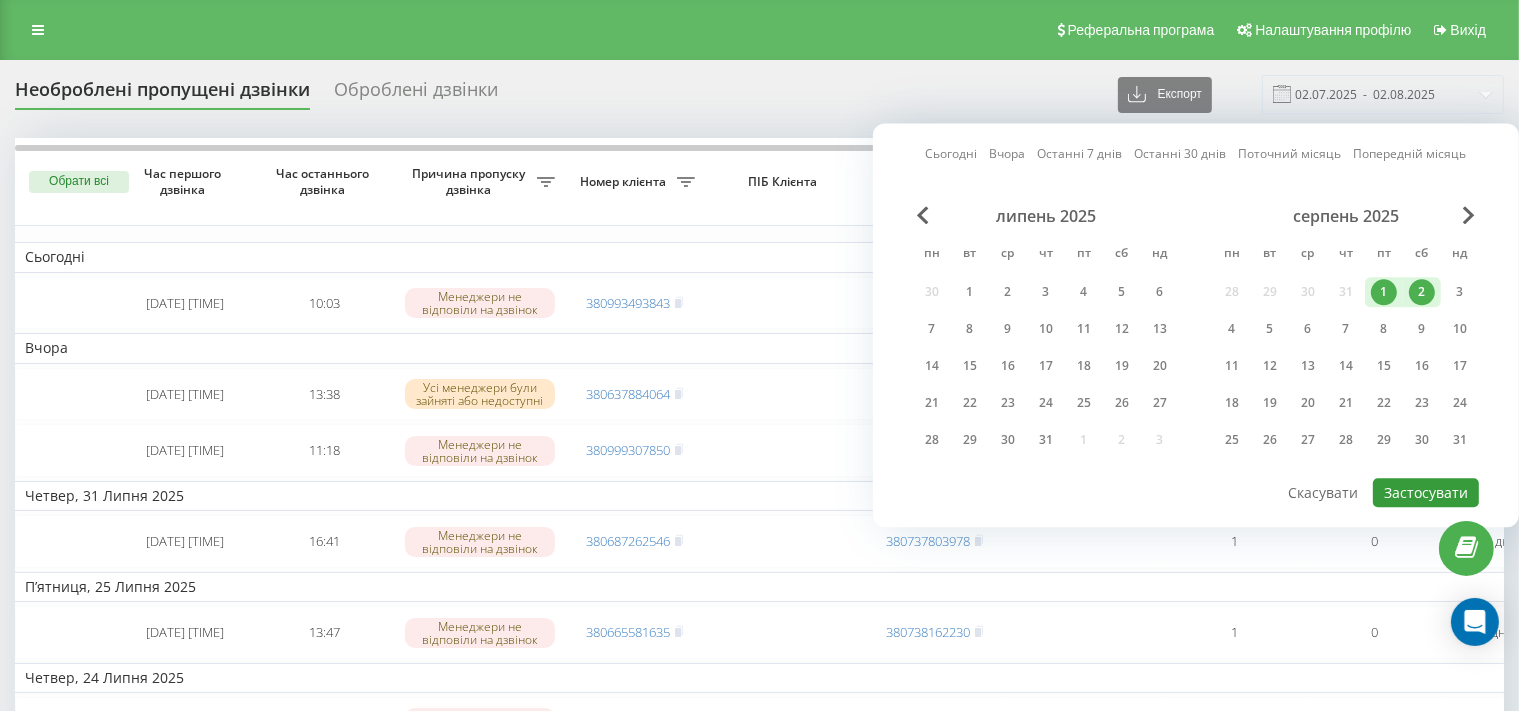 click on "Застосувати" at bounding box center (1426, 492) 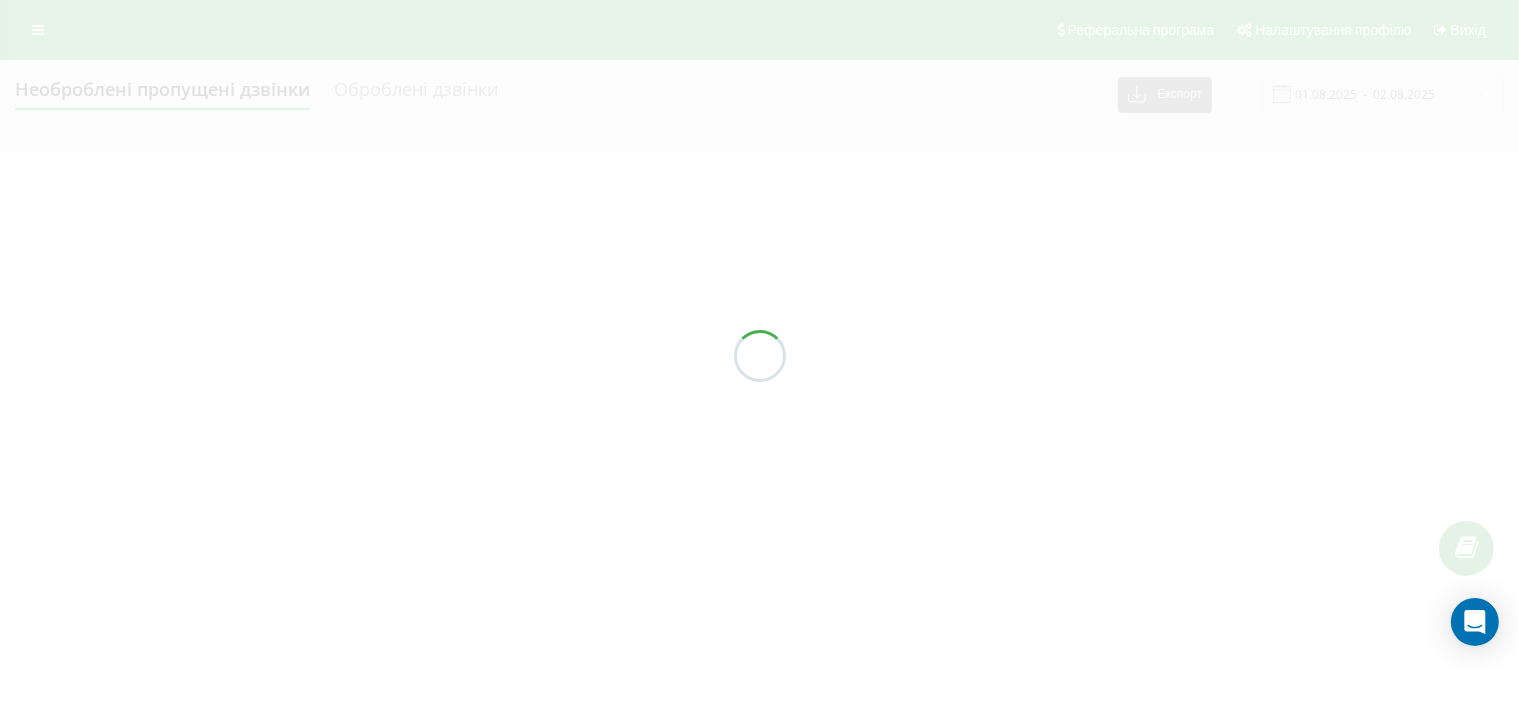 type on "01.08.2025  -  02.08.2025" 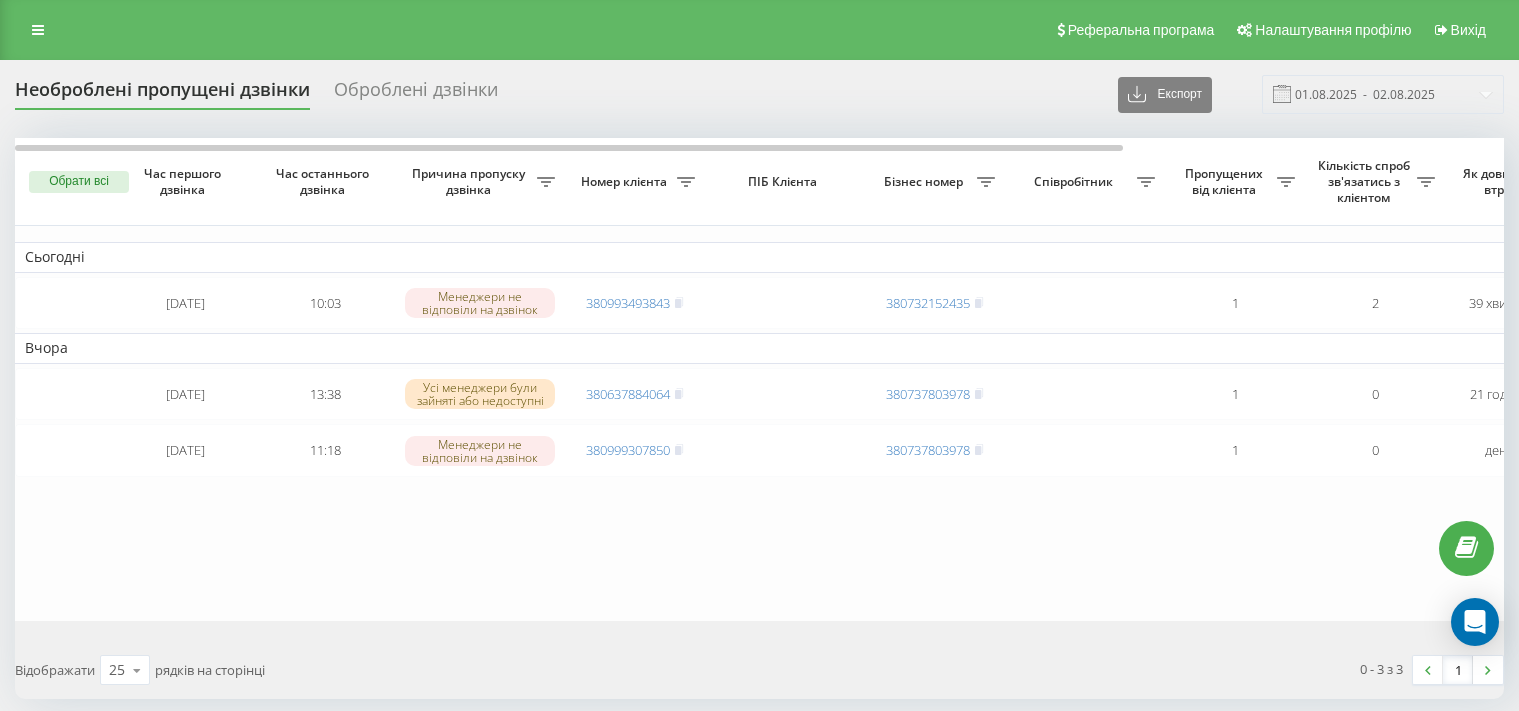 scroll, scrollTop: 0, scrollLeft: 0, axis: both 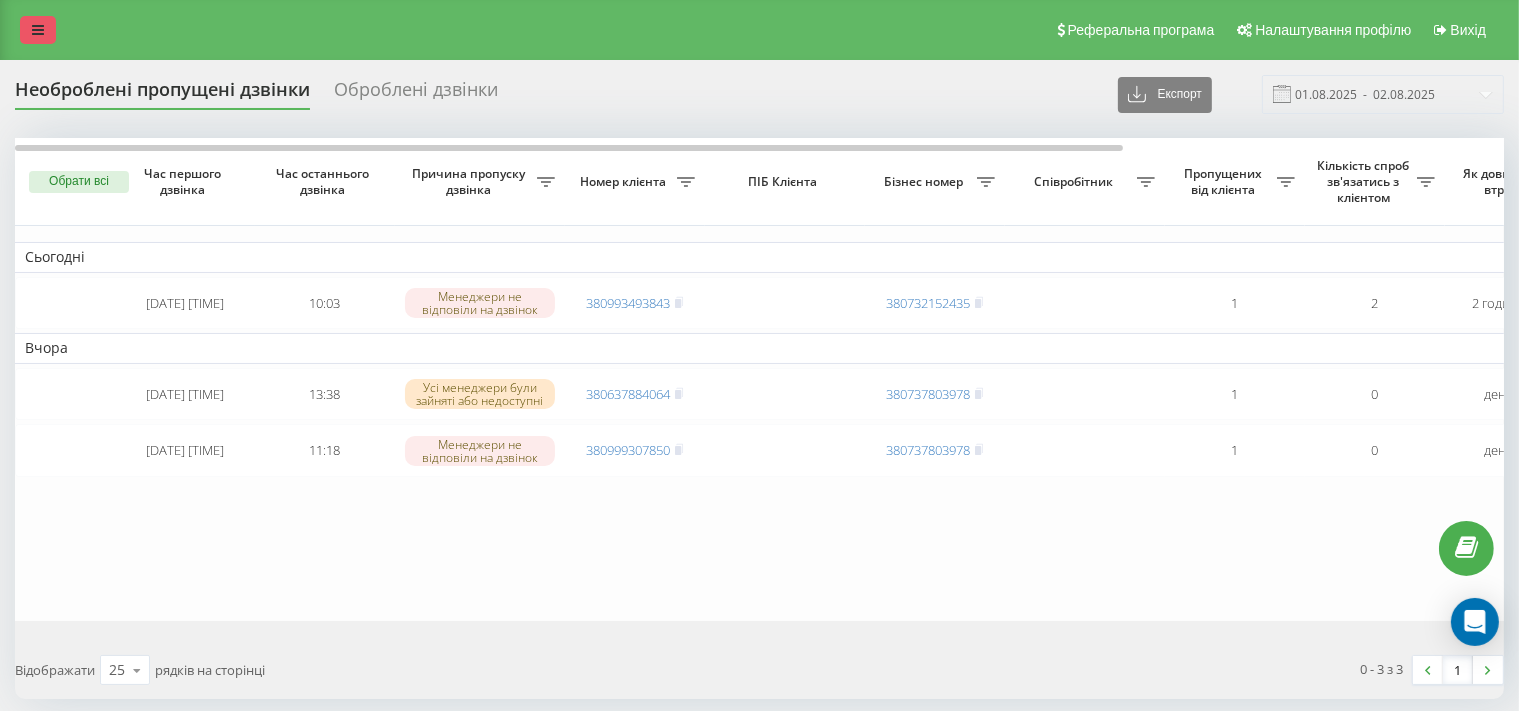 click at bounding box center [38, 30] 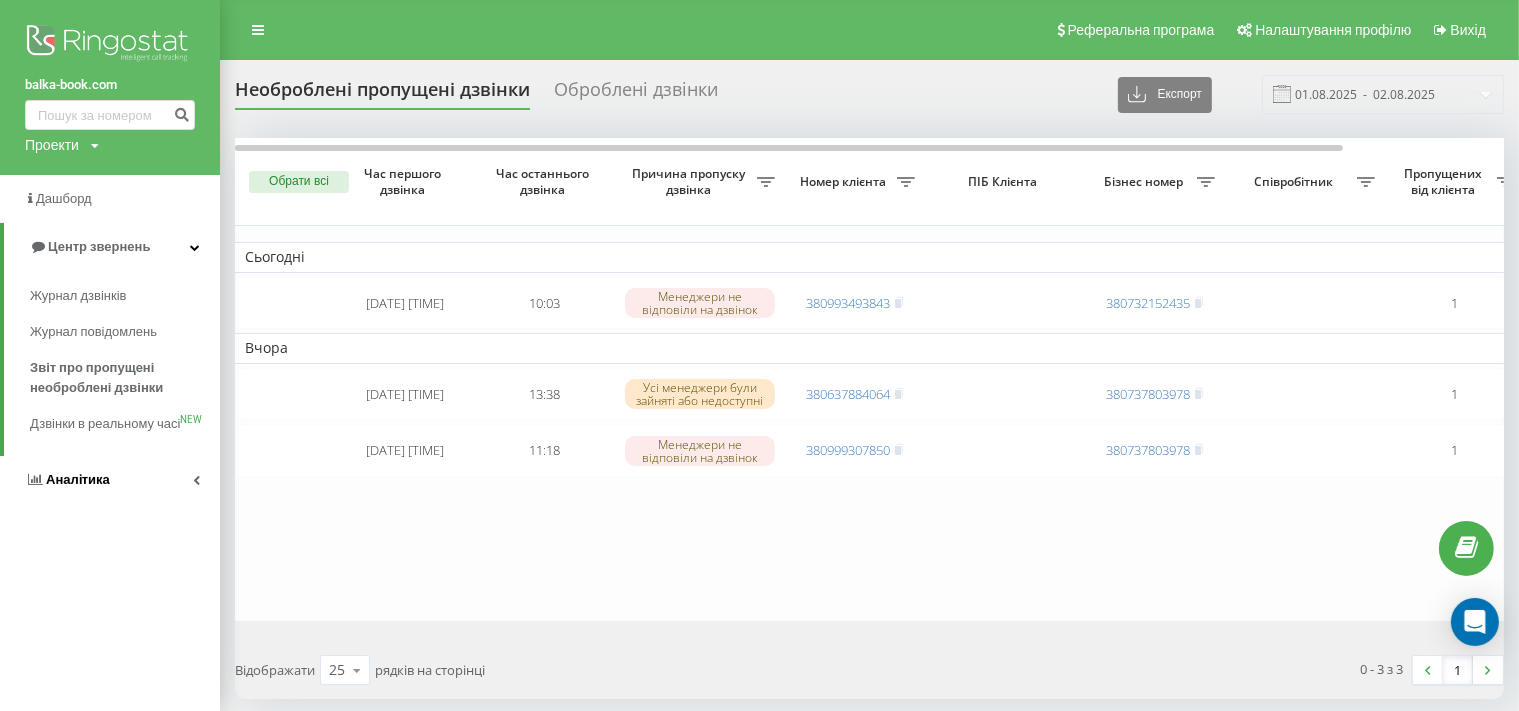 click on "Аналiтика" at bounding box center (110, 480) 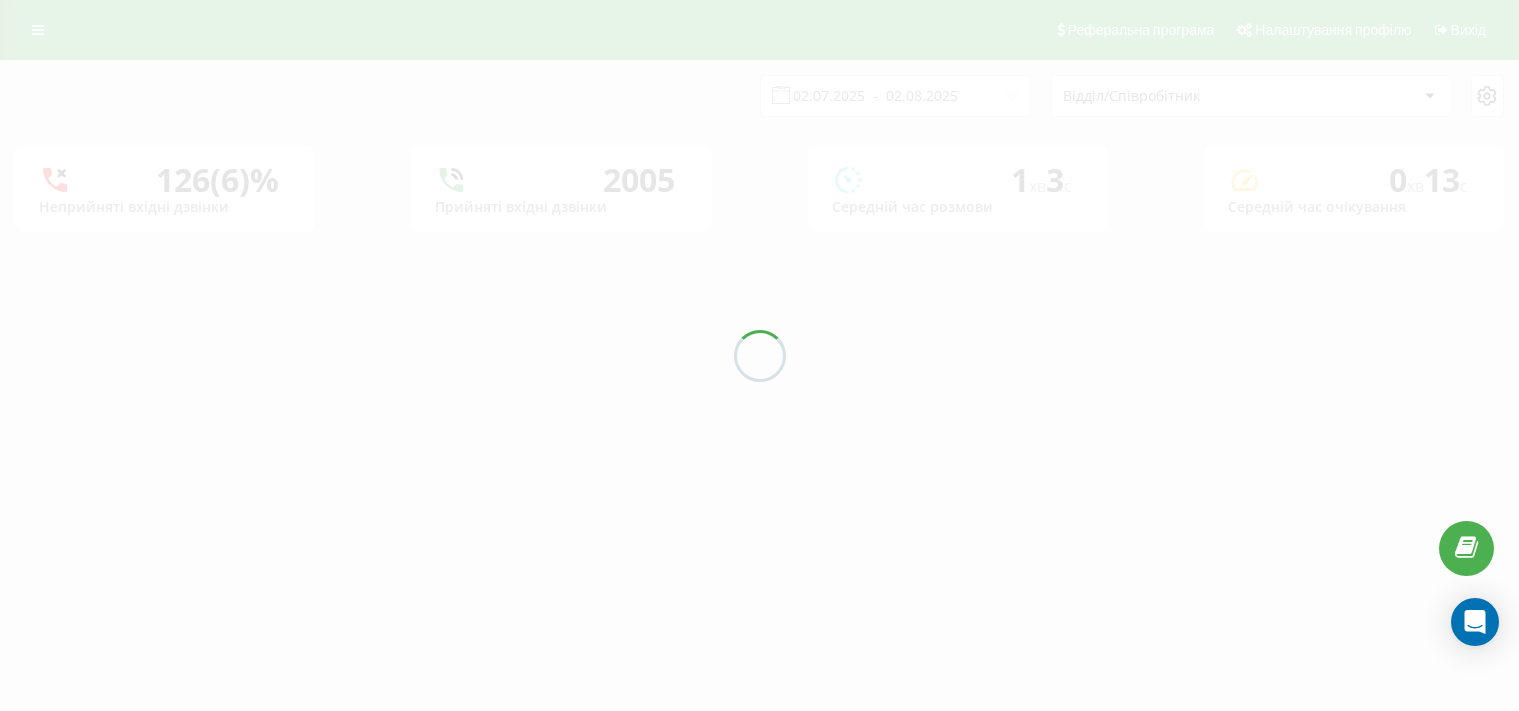 scroll, scrollTop: 0, scrollLeft: 0, axis: both 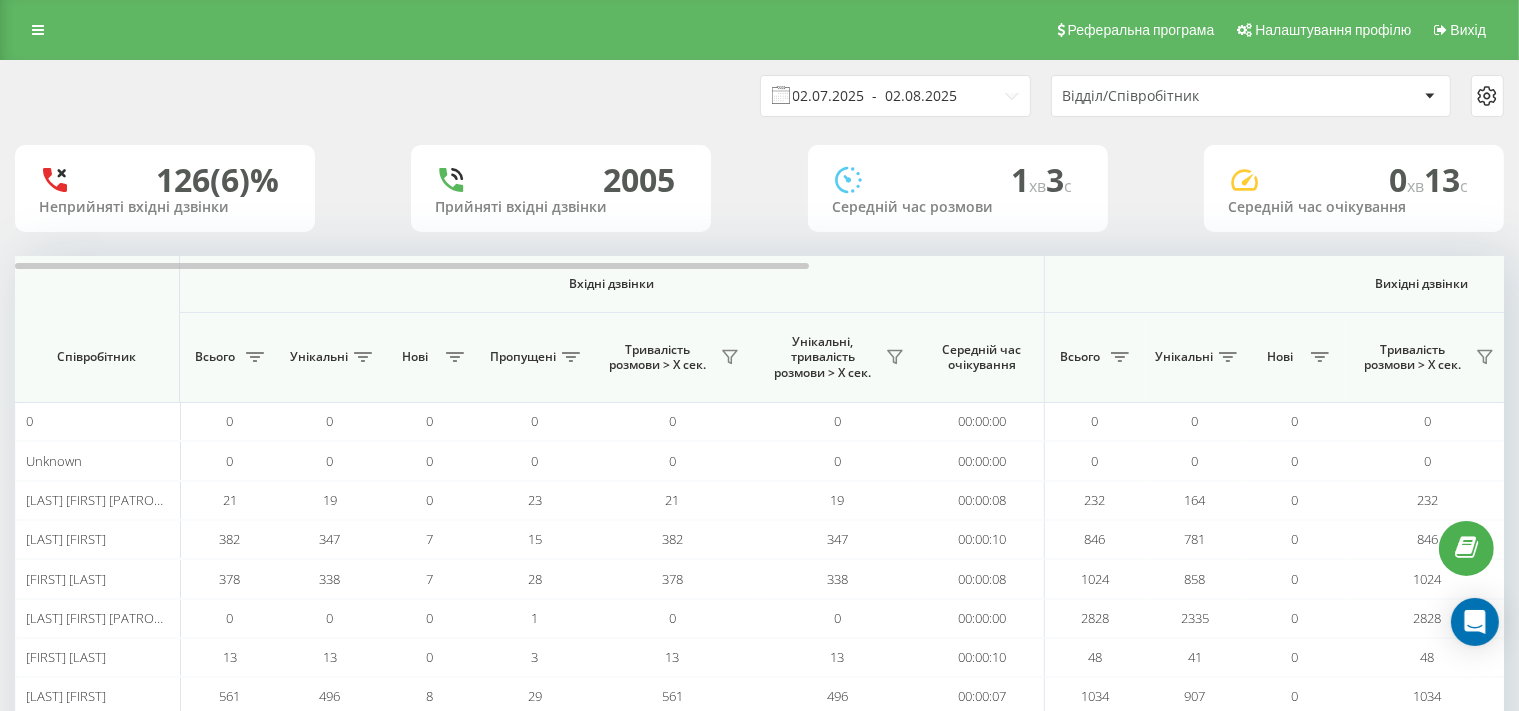 click on "02.07.2025  -  02.08.2025" at bounding box center (895, 96) 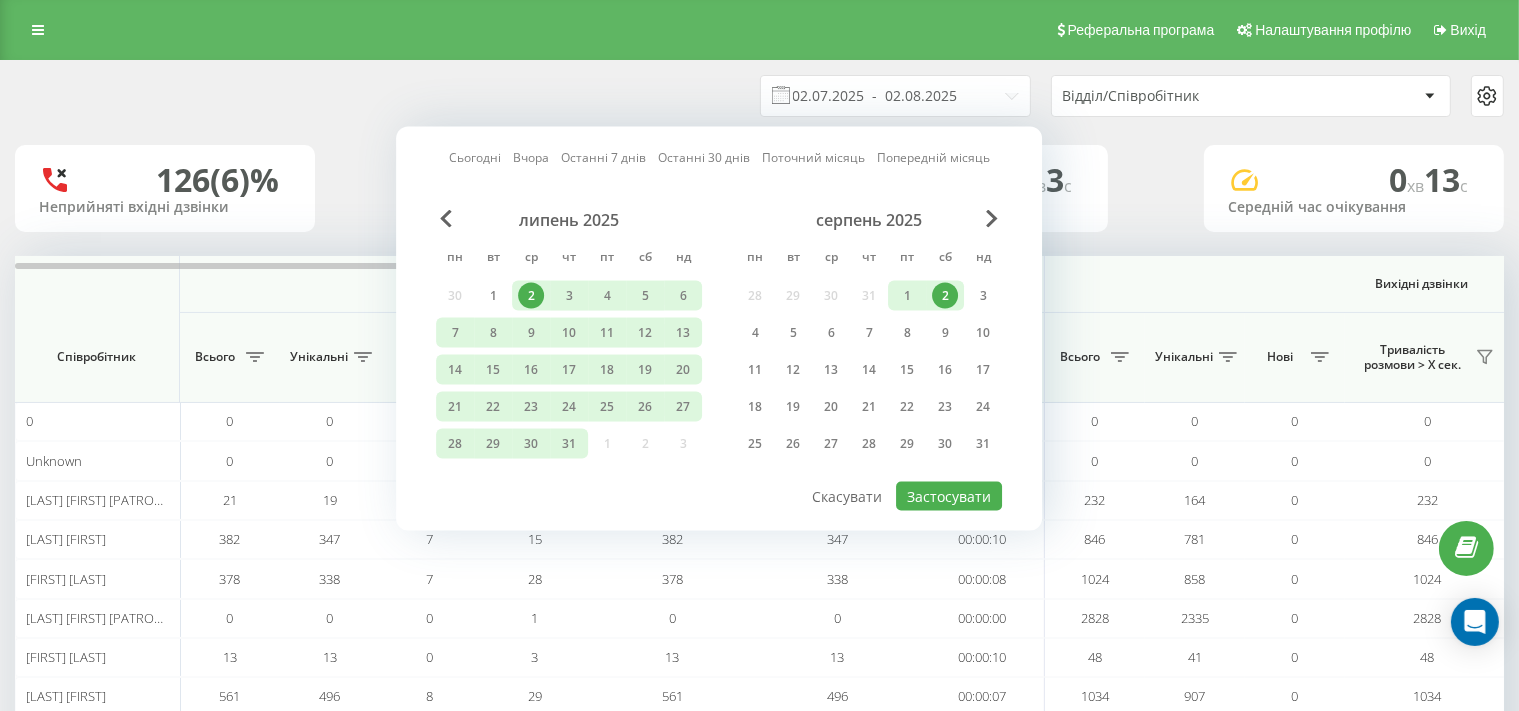 click on "2" at bounding box center (945, 296) 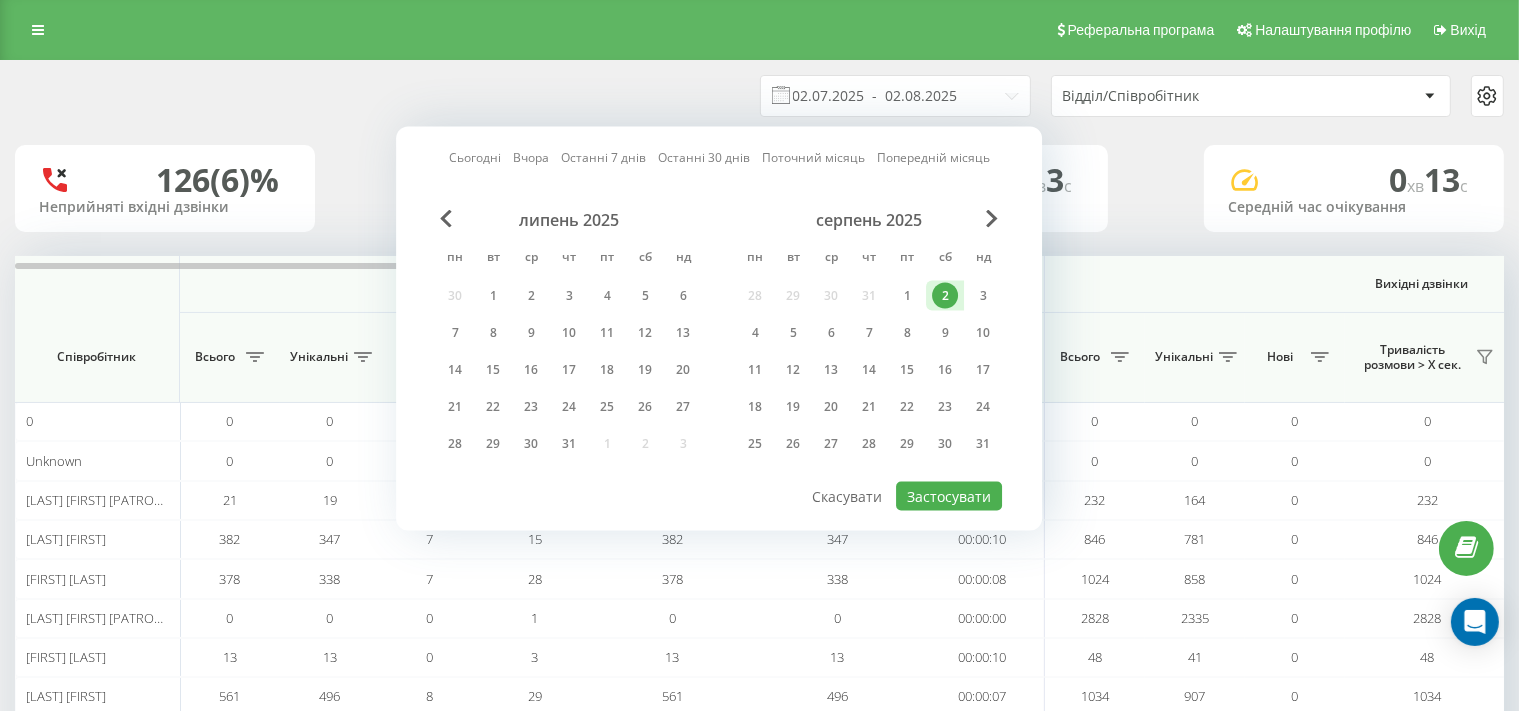 click on "2" at bounding box center (945, 296) 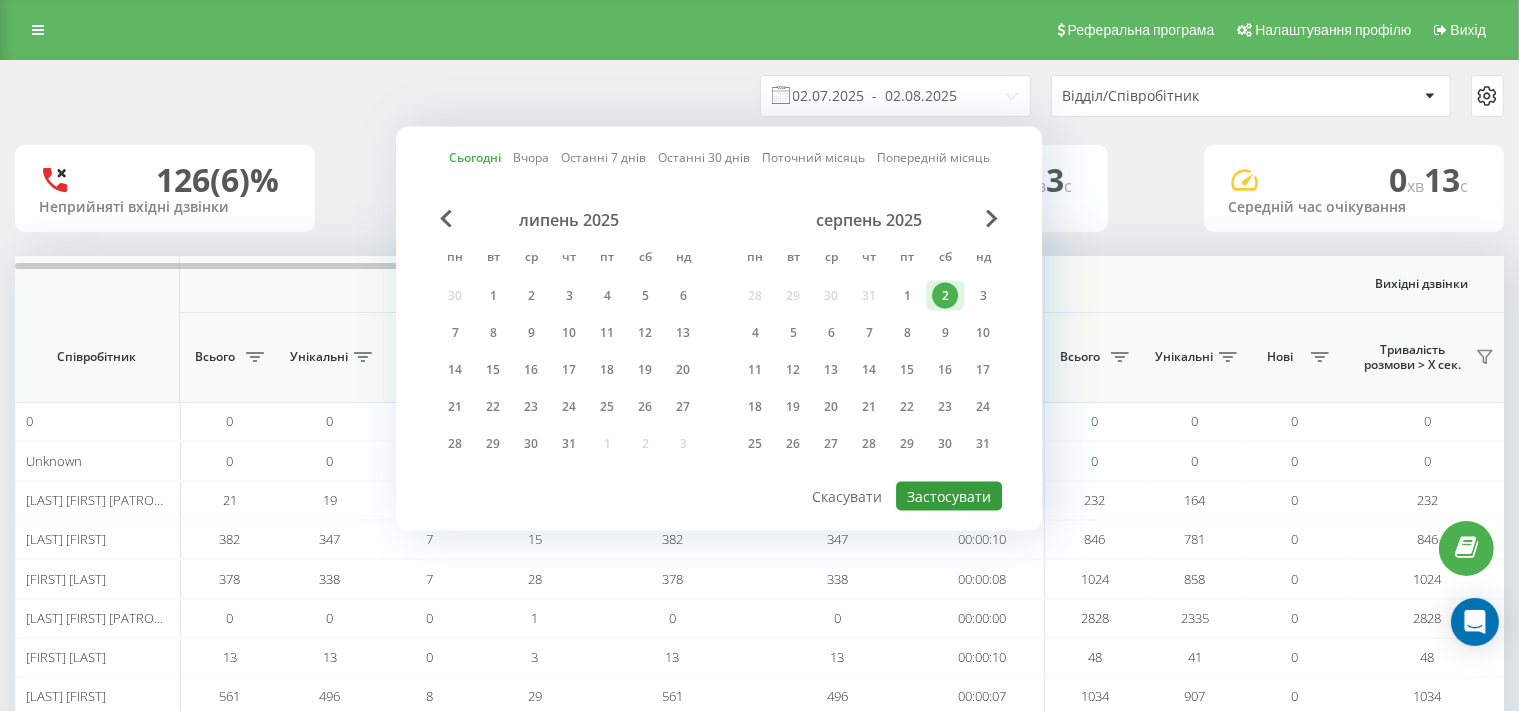 click on "Застосувати" at bounding box center (949, 496) 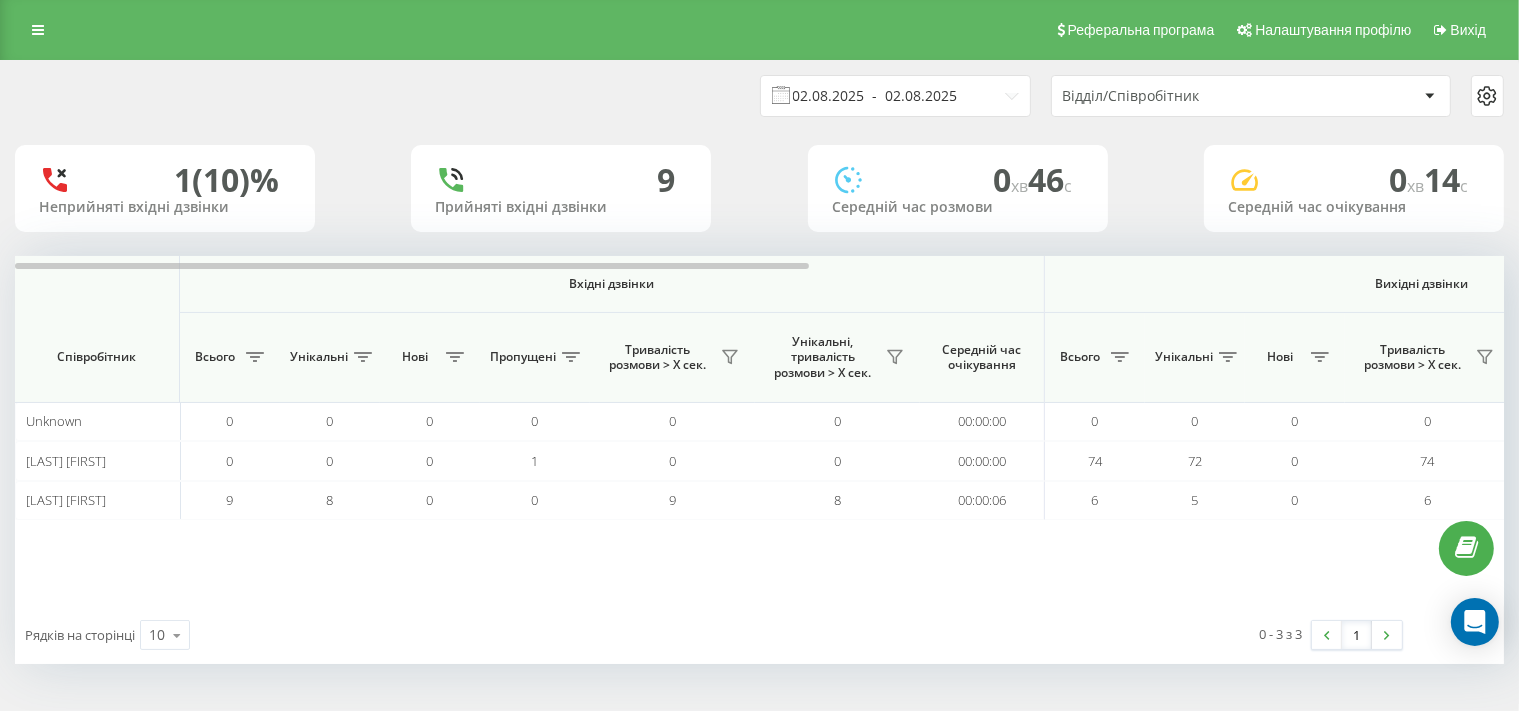 click on "02.08.2025  -  02.08.2025" at bounding box center (895, 96) 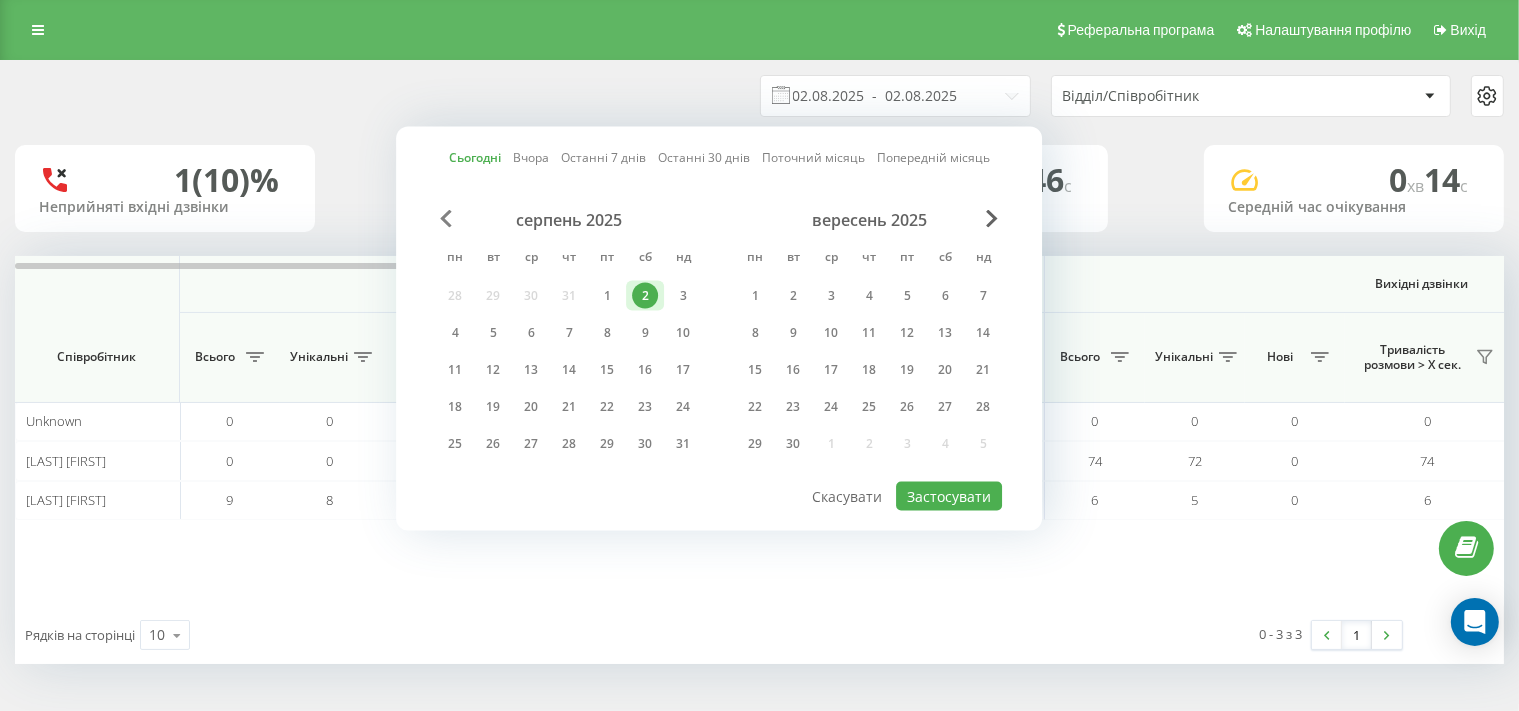 click at bounding box center [446, 219] 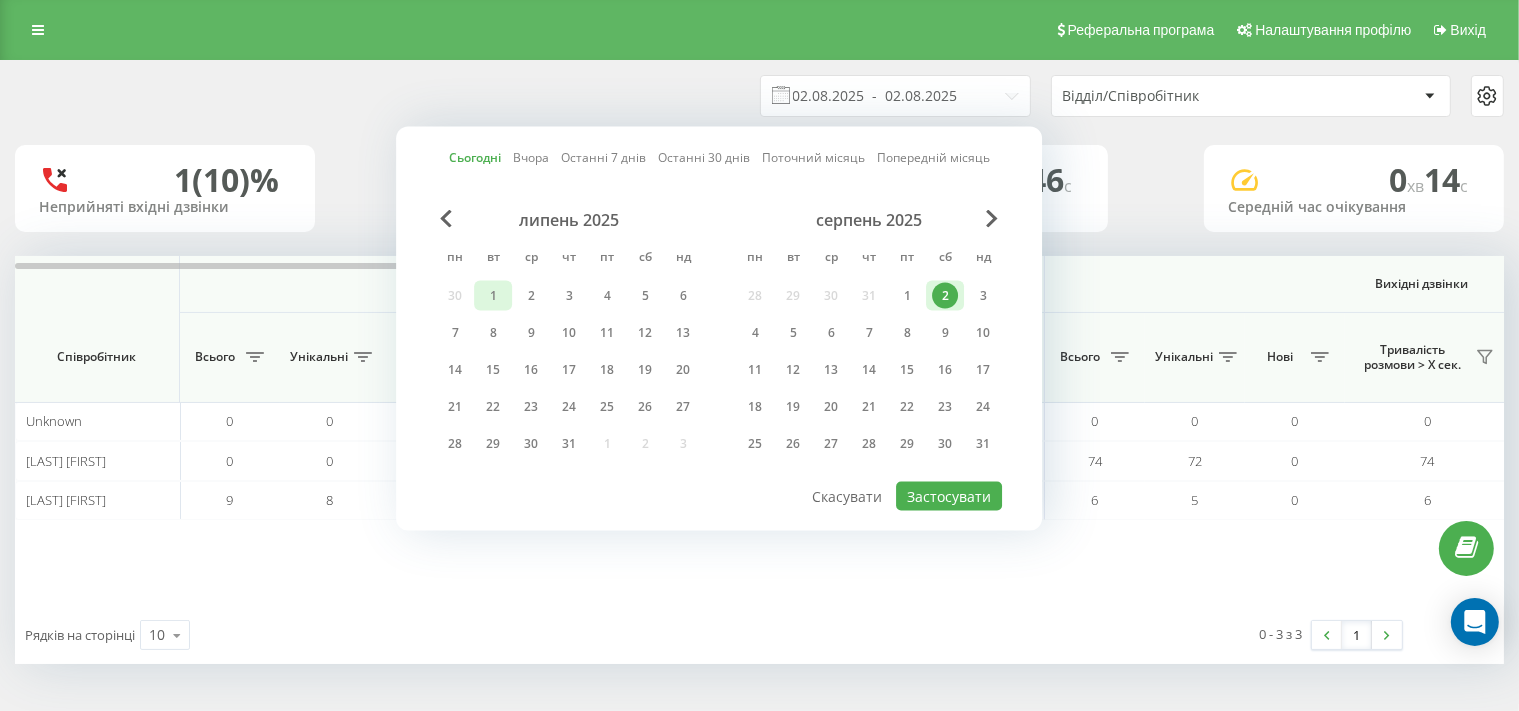 click on "1" at bounding box center (493, 296) 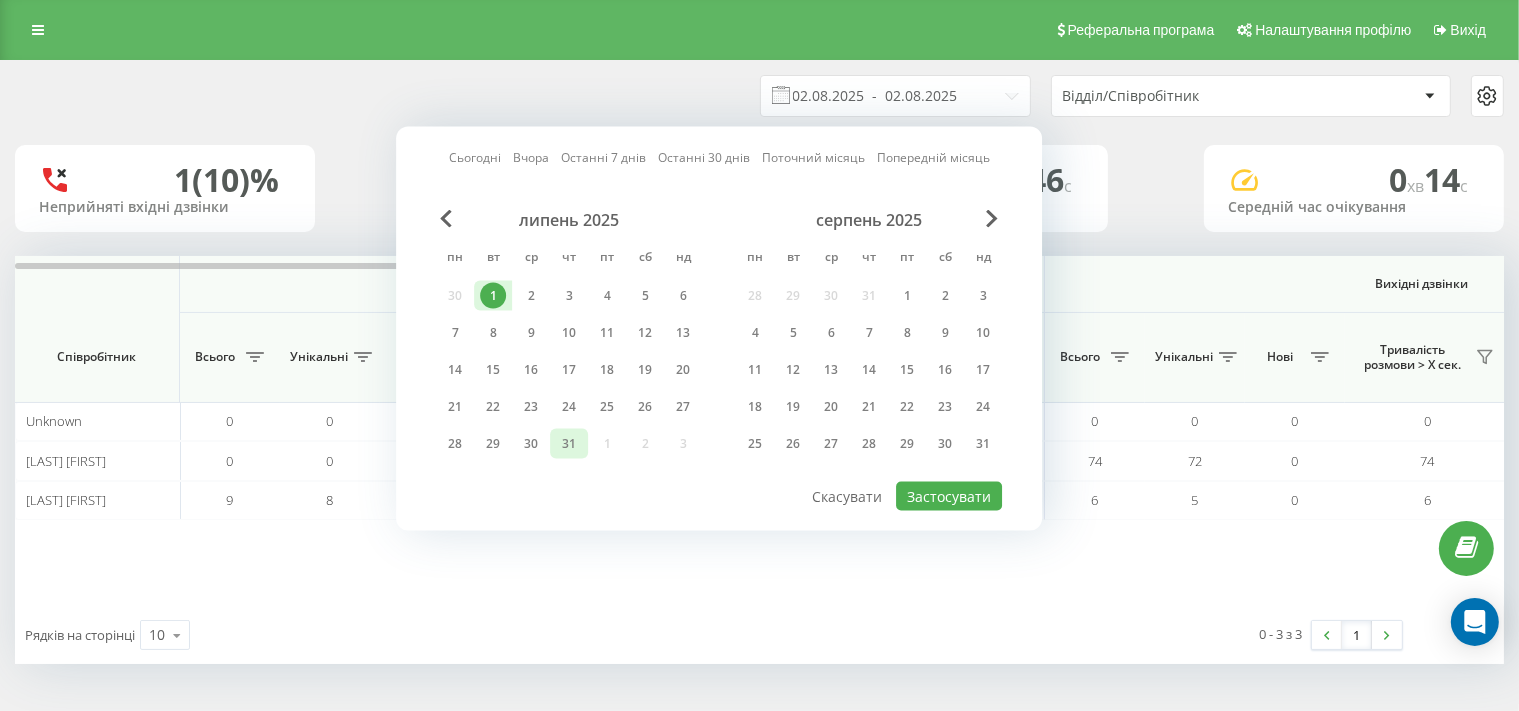 click on "31" at bounding box center [569, 444] 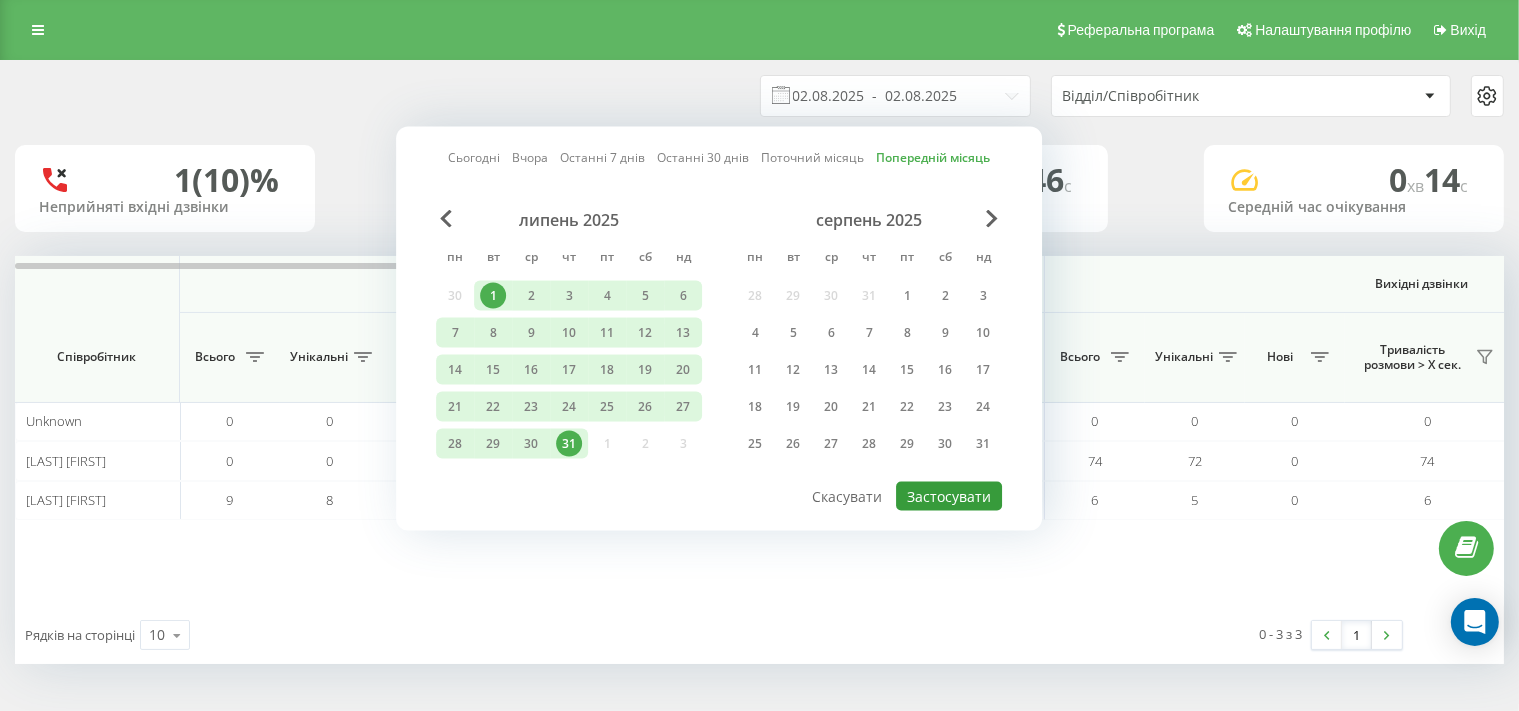 click on "Застосувати" at bounding box center (949, 496) 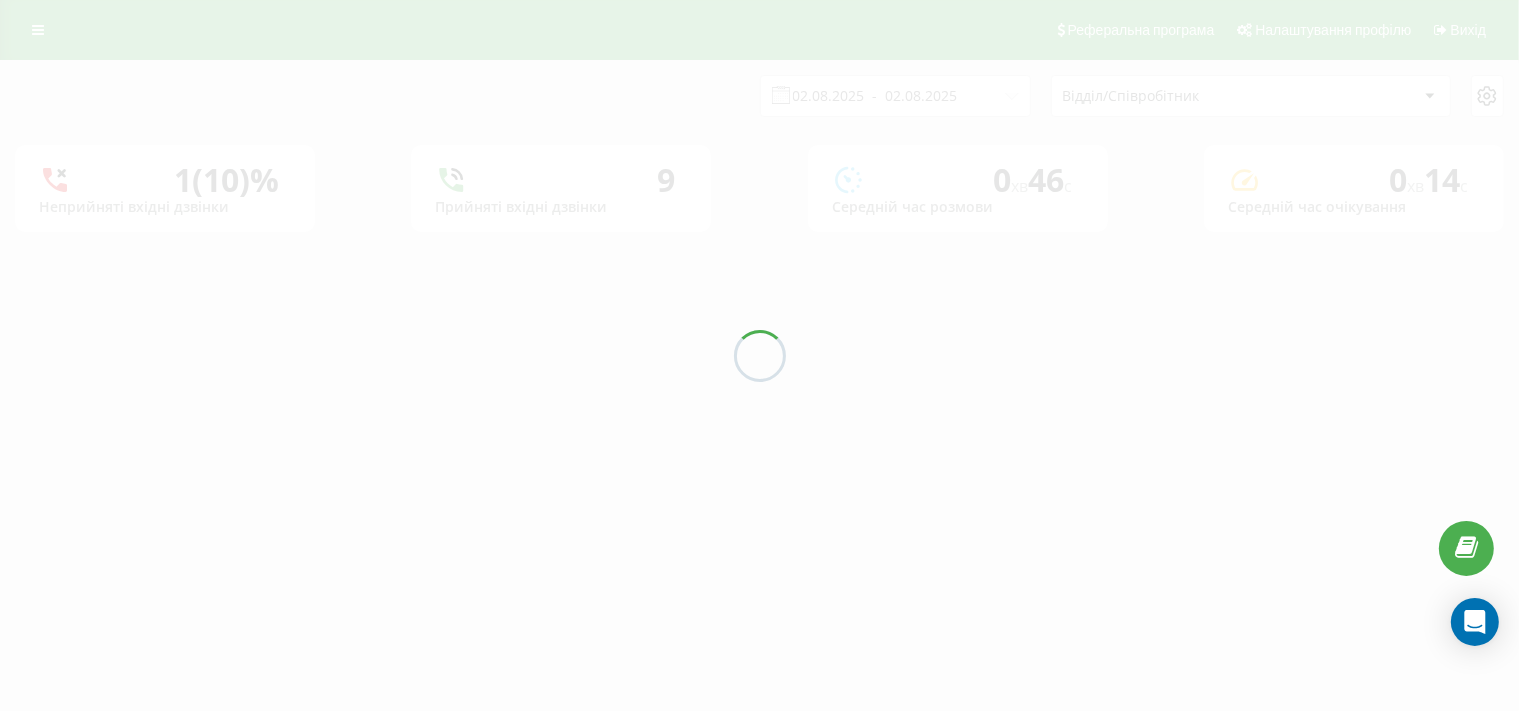 type on "01.07.2025  -  31.07.2025" 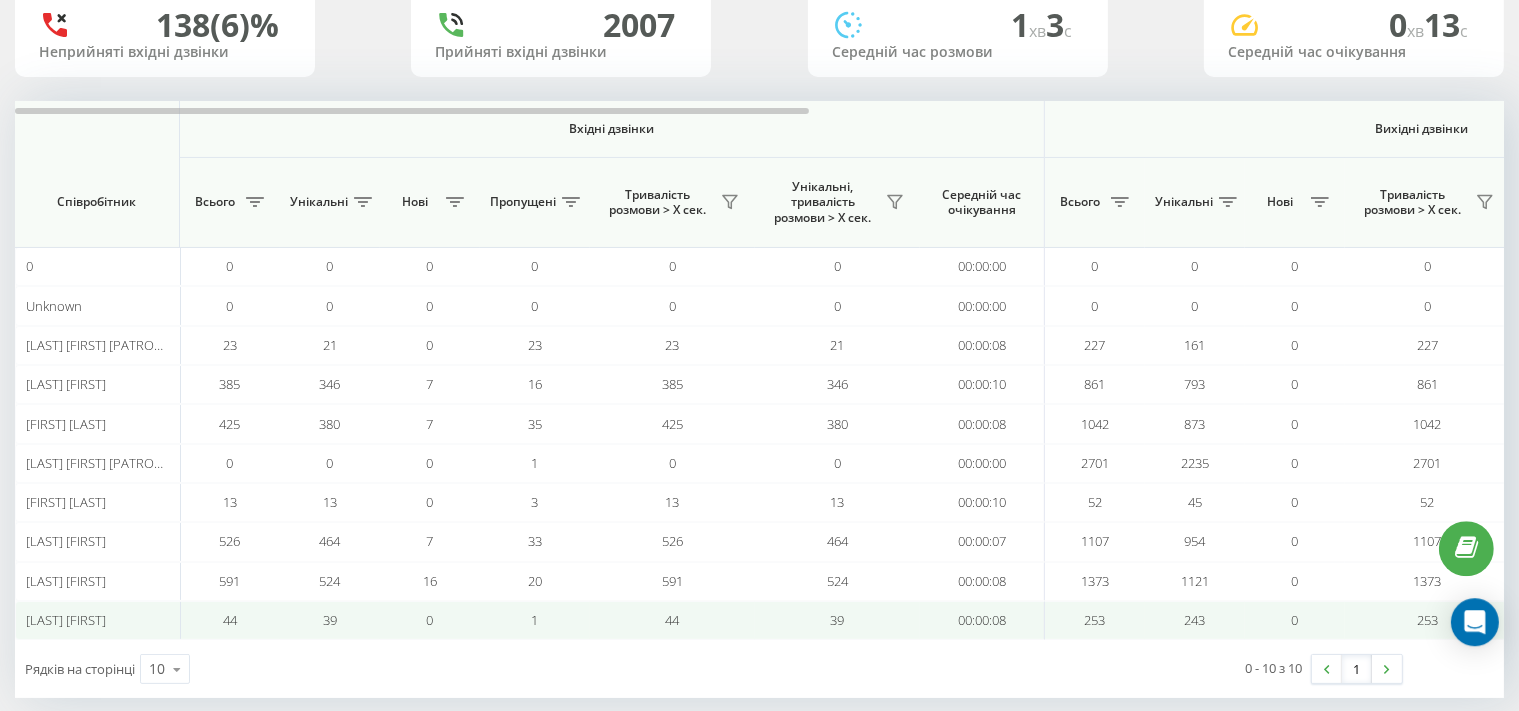 scroll, scrollTop: 178, scrollLeft: 0, axis: vertical 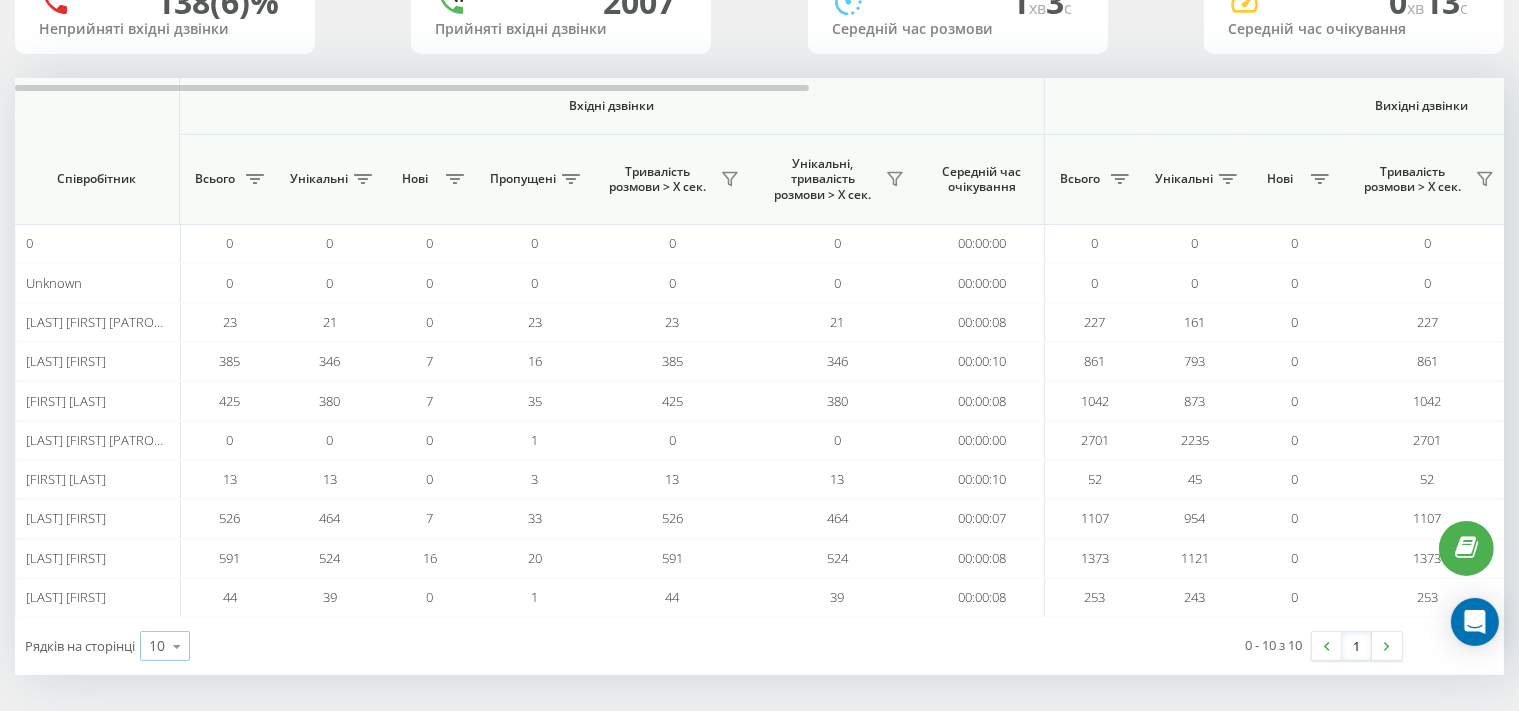 click at bounding box center (177, 646) 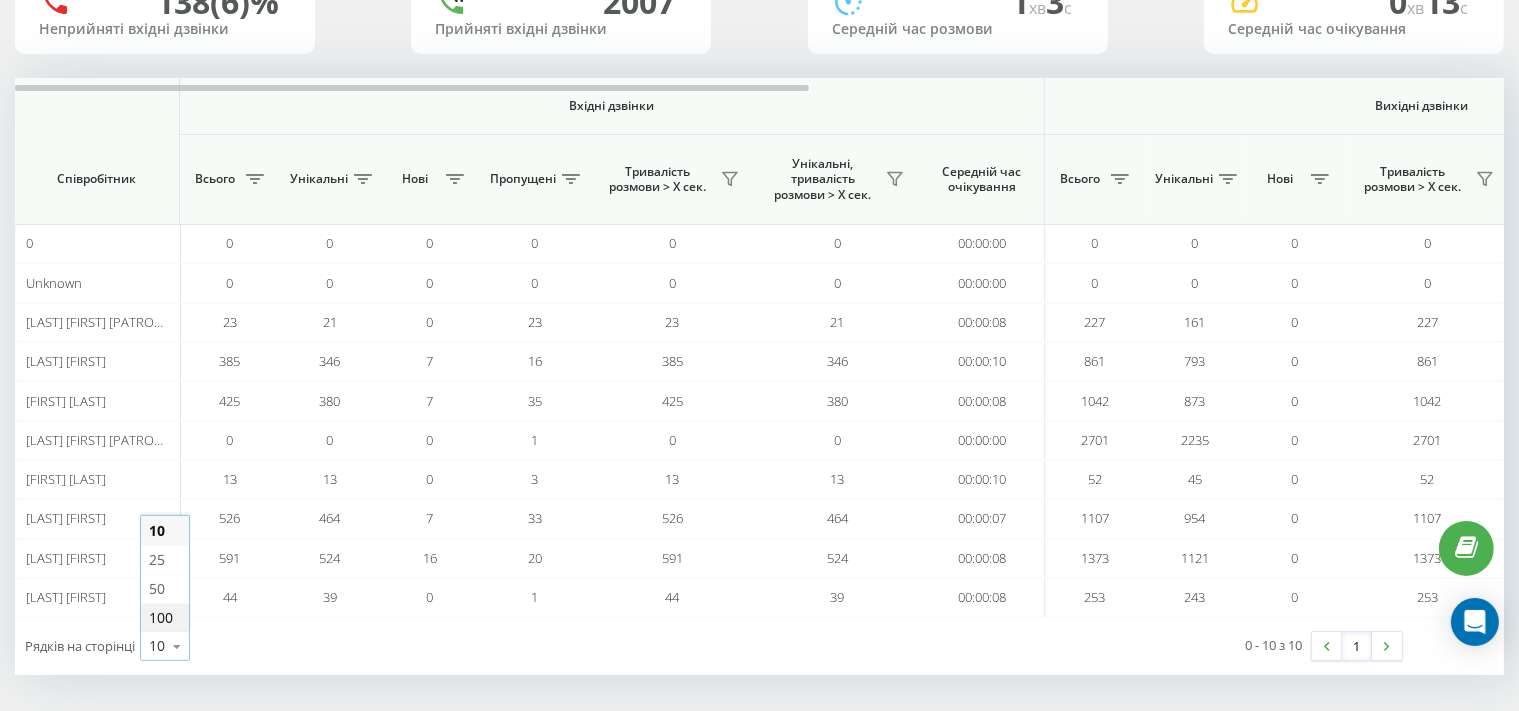 click on "100" at bounding box center (161, 617) 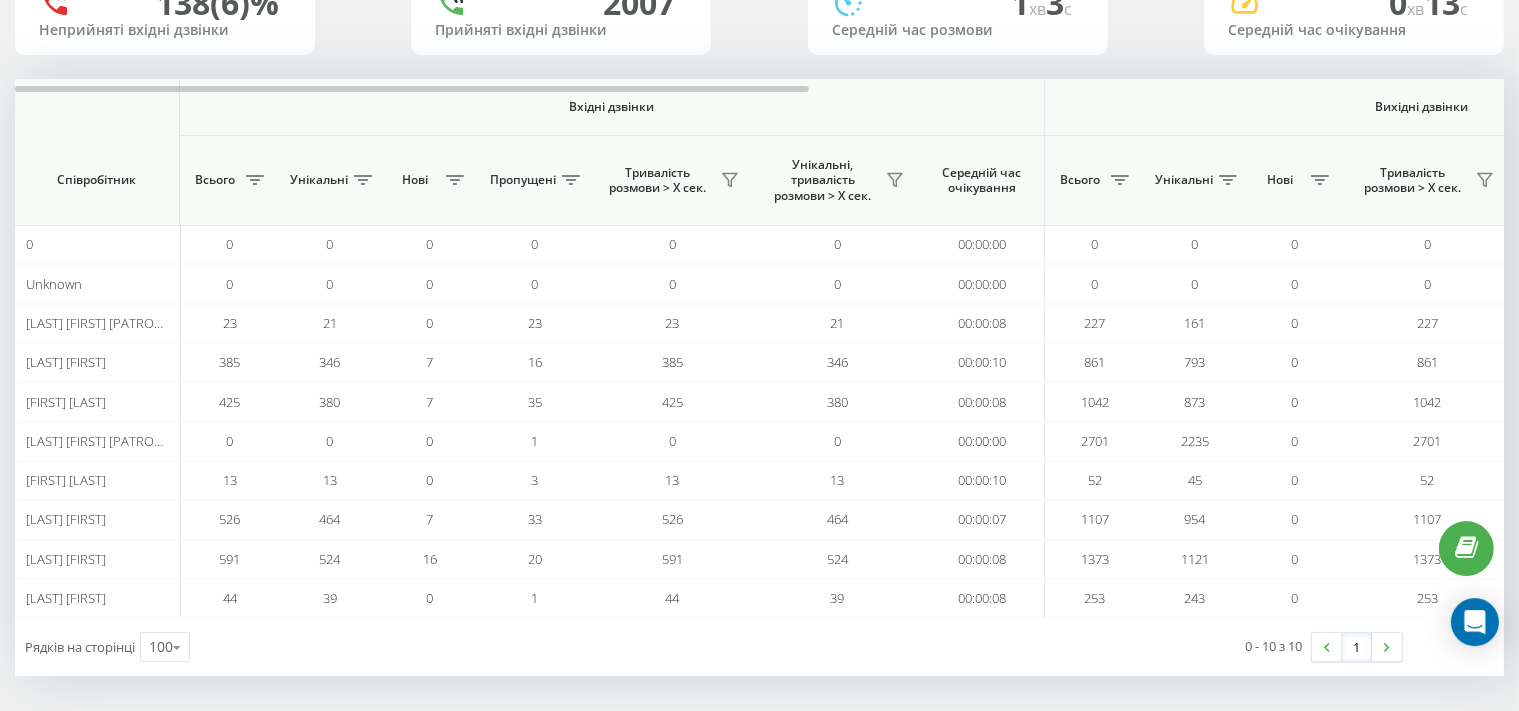 scroll, scrollTop: 178, scrollLeft: 0, axis: vertical 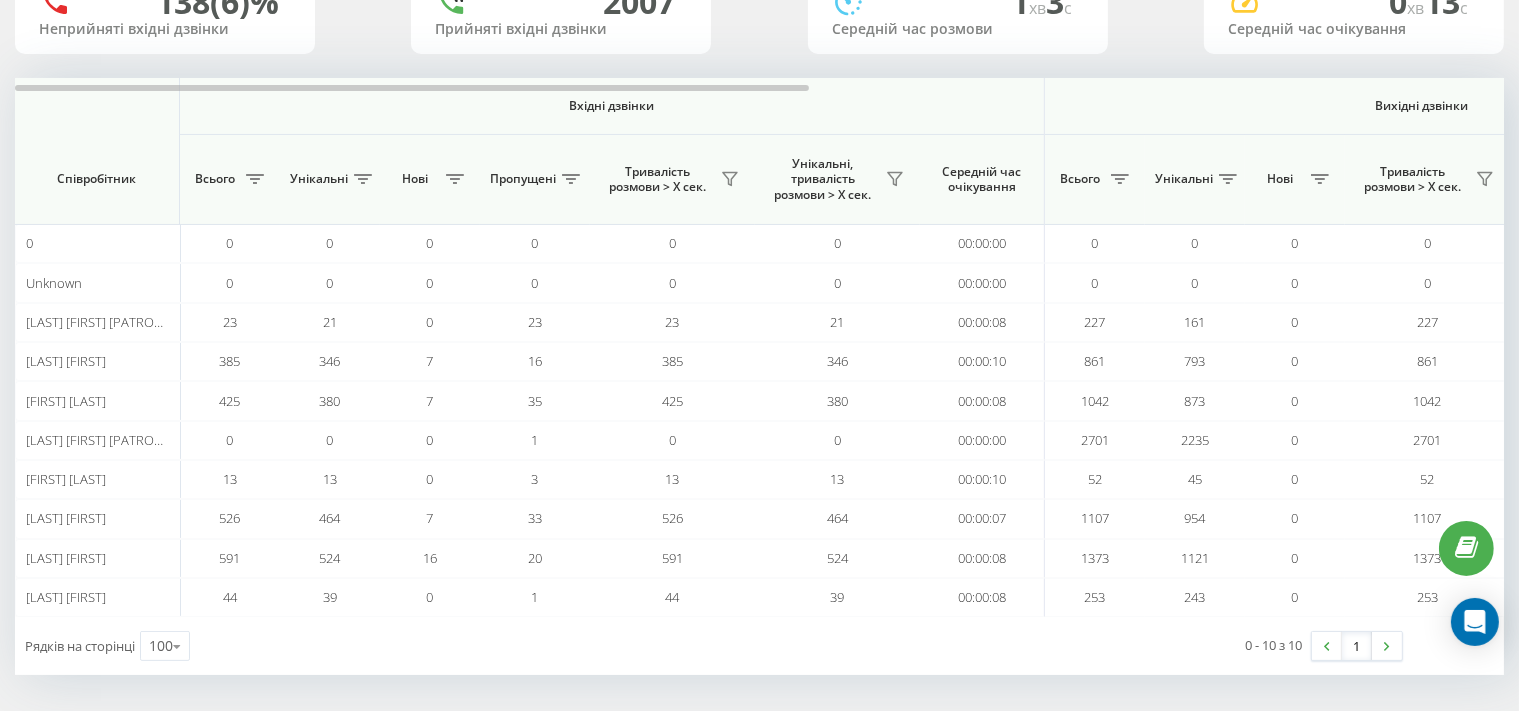 click on "Вхідні дзвінки" at bounding box center [612, 106] 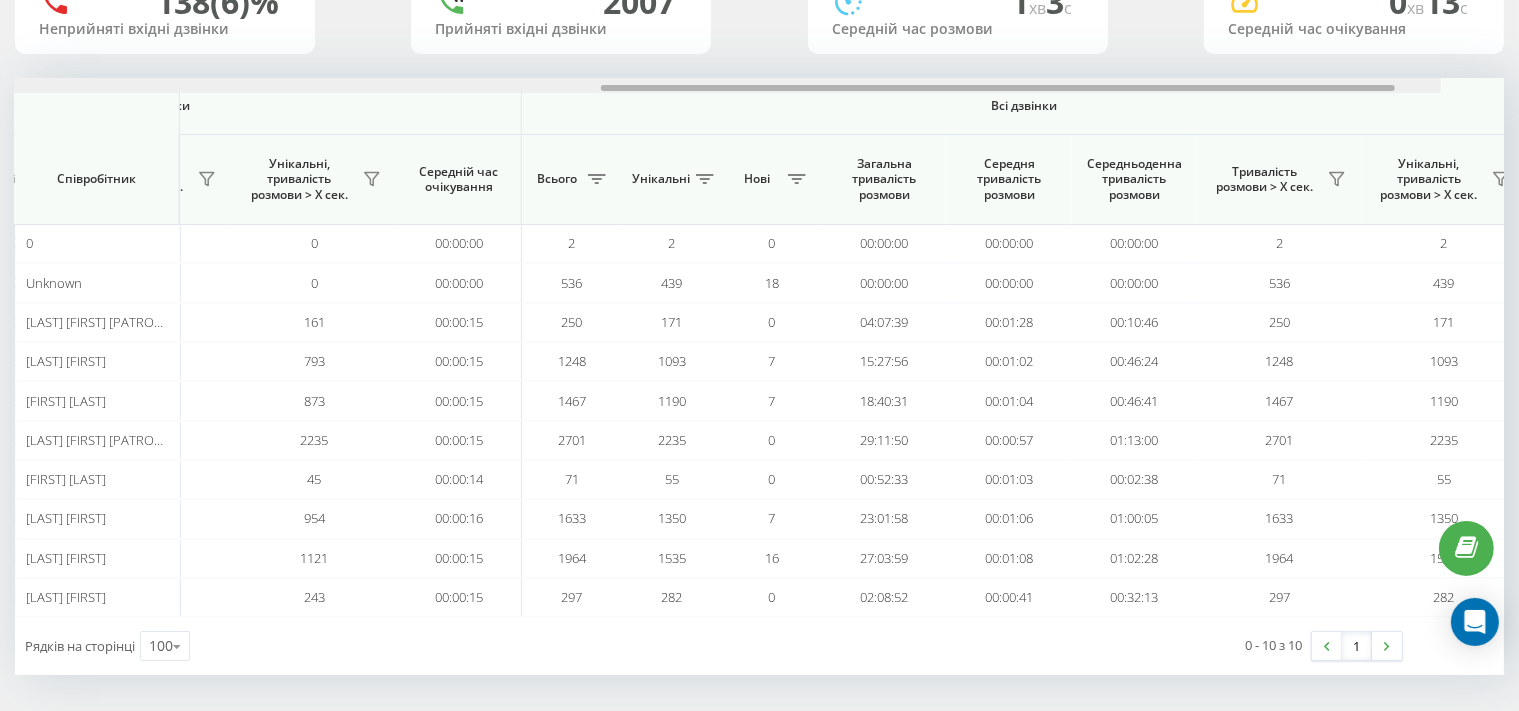 scroll, scrollTop: 0, scrollLeft: 1300, axis: horizontal 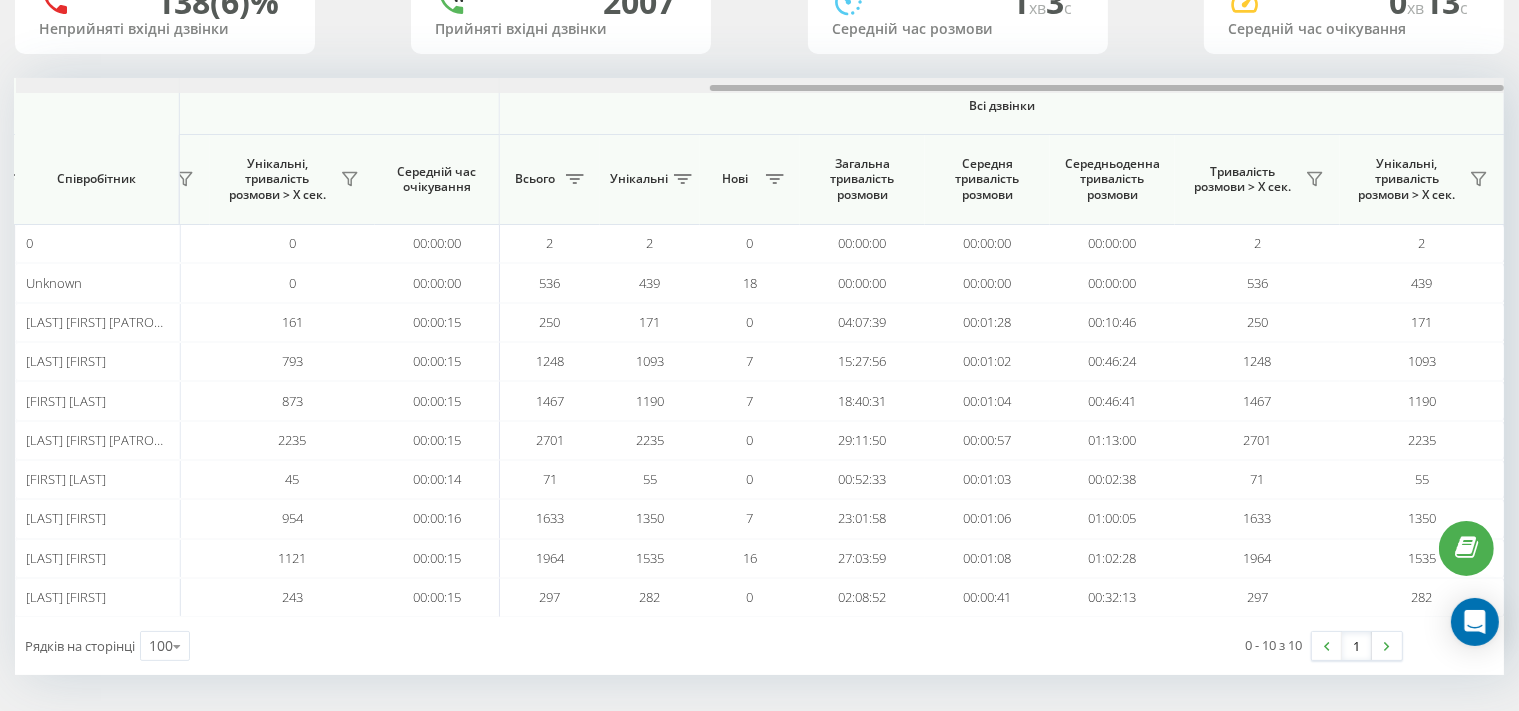 drag, startPoint x: 623, startPoint y: 90, endPoint x: 1459, endPoint y: 64, distance: 836.40424 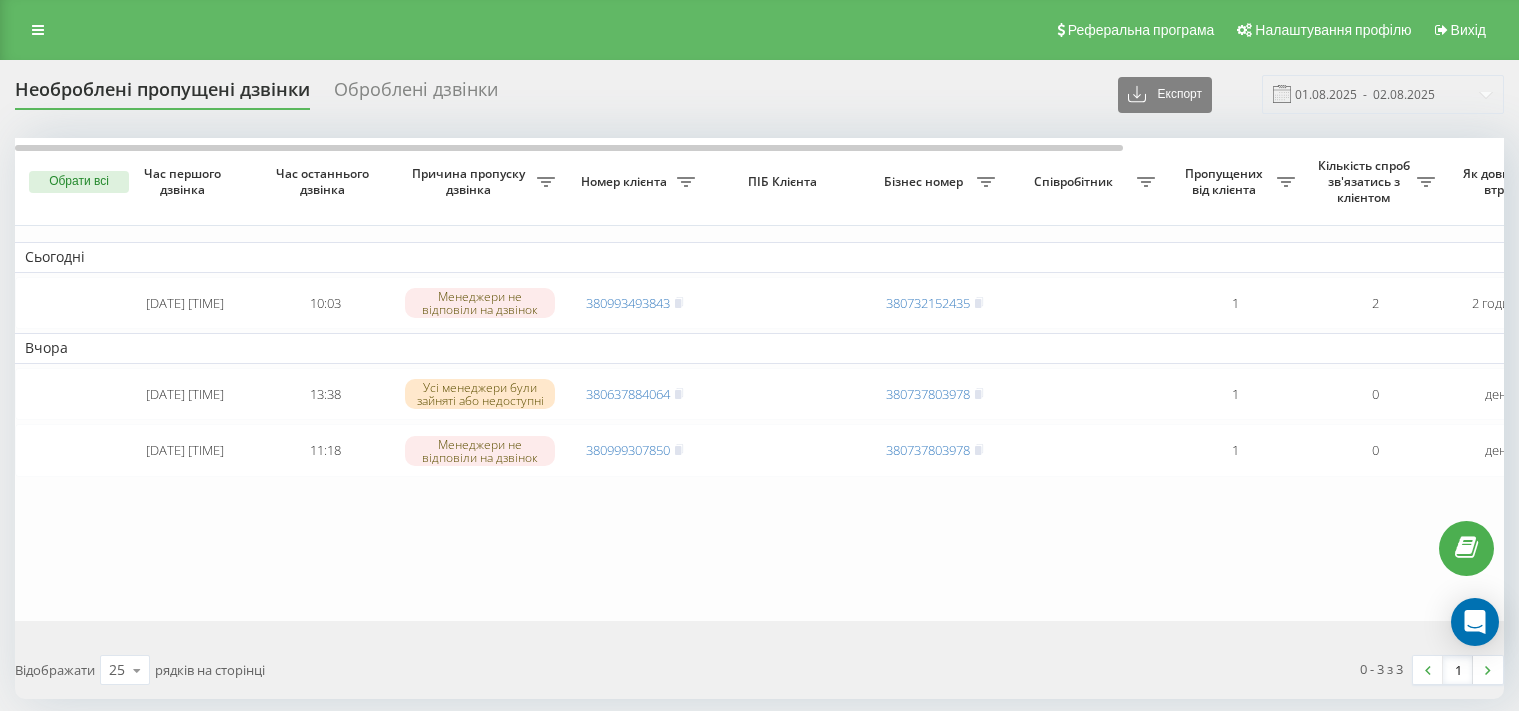scroll, scrollTop: 0, scrollLeft: 0, axis: both 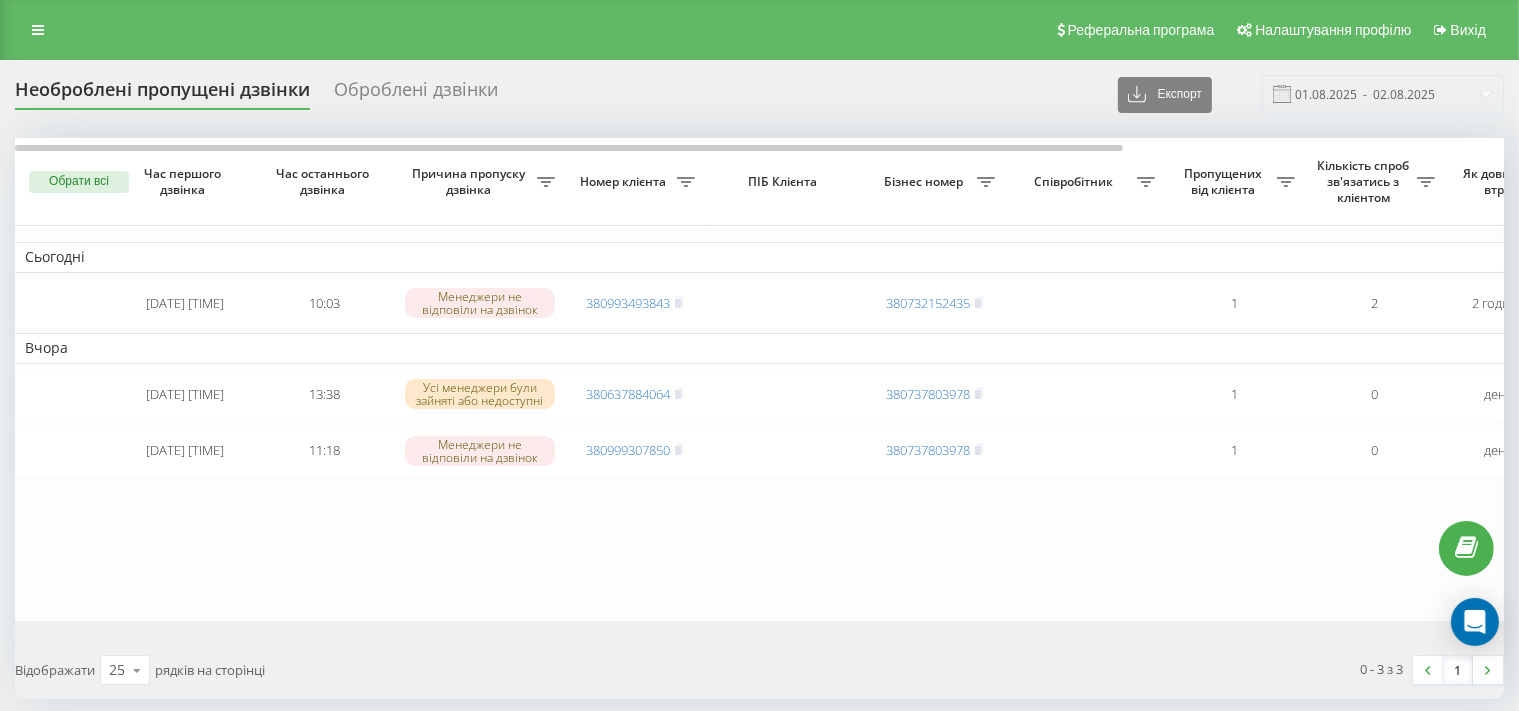 click on "Сьогодні 2025-08-02 10:03:53 10:03 Менеджери не відповіли на дзвінок 380993493843 380732152435 1 2 2 години тому Основна без RSP mob Обробити Не вдалося зв'язатися Зв'язався з клієнтом за допомогою іншого каналу Клієнт передзвонив сам з іншого номера Інший варіант Вчора 2025-08-01 13:38:06 13:38 Усі менеджери були зайняті або недоступні 380637884064 380737803978 1 0 день тому В2В Обробити Не вдалося зв'язатися Зв'язався з клієнтом за допомогою іншого каналу Клієнт передзвонив сам з іншого номера Інший варіант 2025-08-01 11:18:32 11:18 Менеджери не відповіли на дзвінок 380999307850 380737803978 1 0 день тому В2В Обробити" at bounding box center (1015, 379) 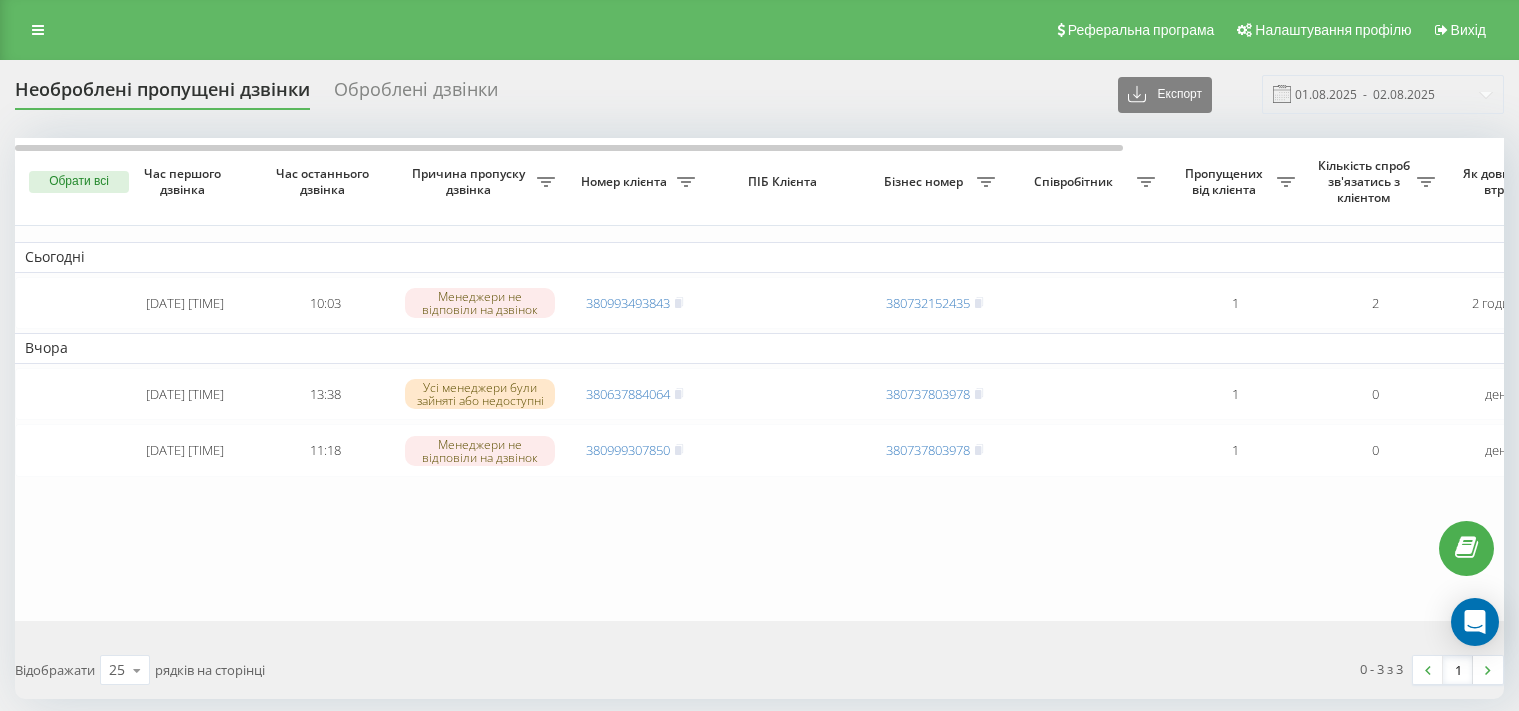 scroll, scrollTop: 0, scrollLeft: 0, axis: both 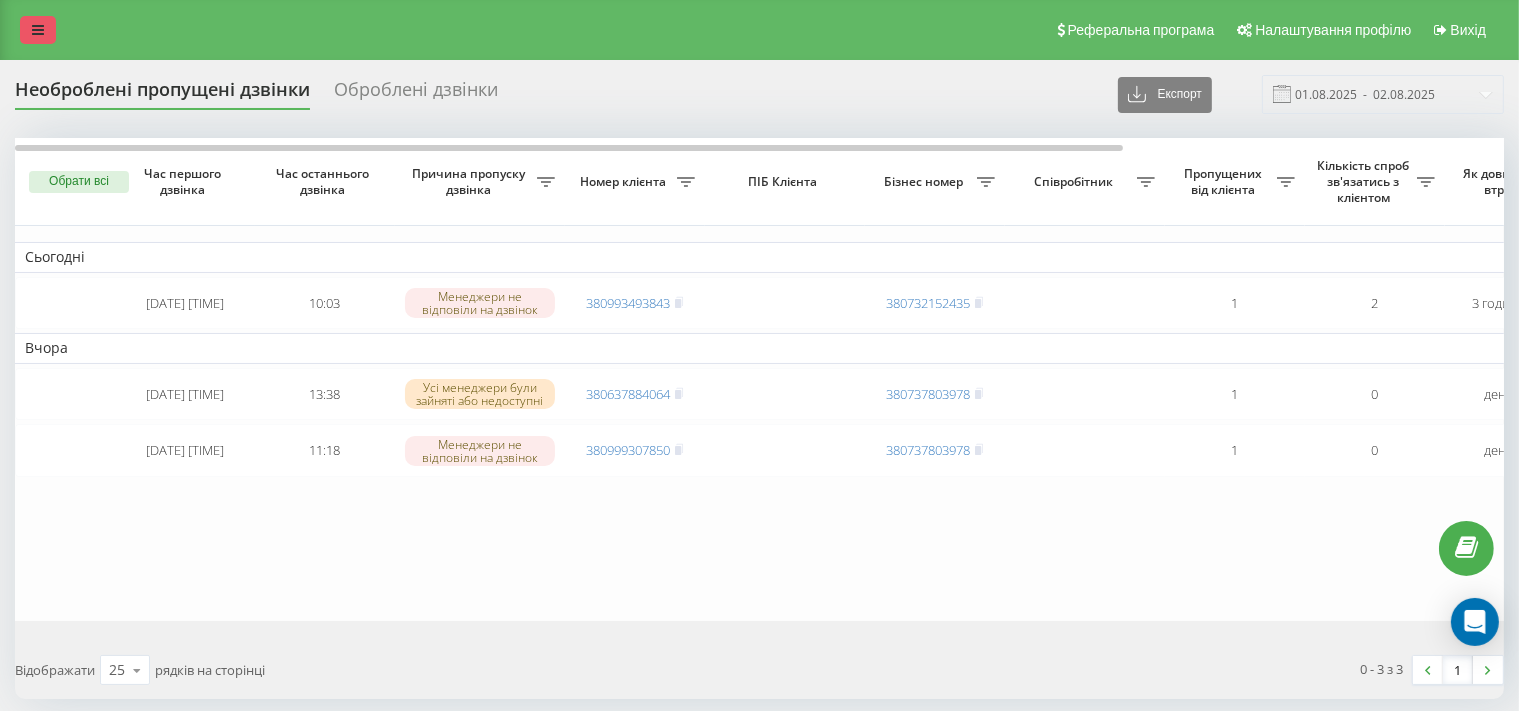 click at bounding box center [38, 30] 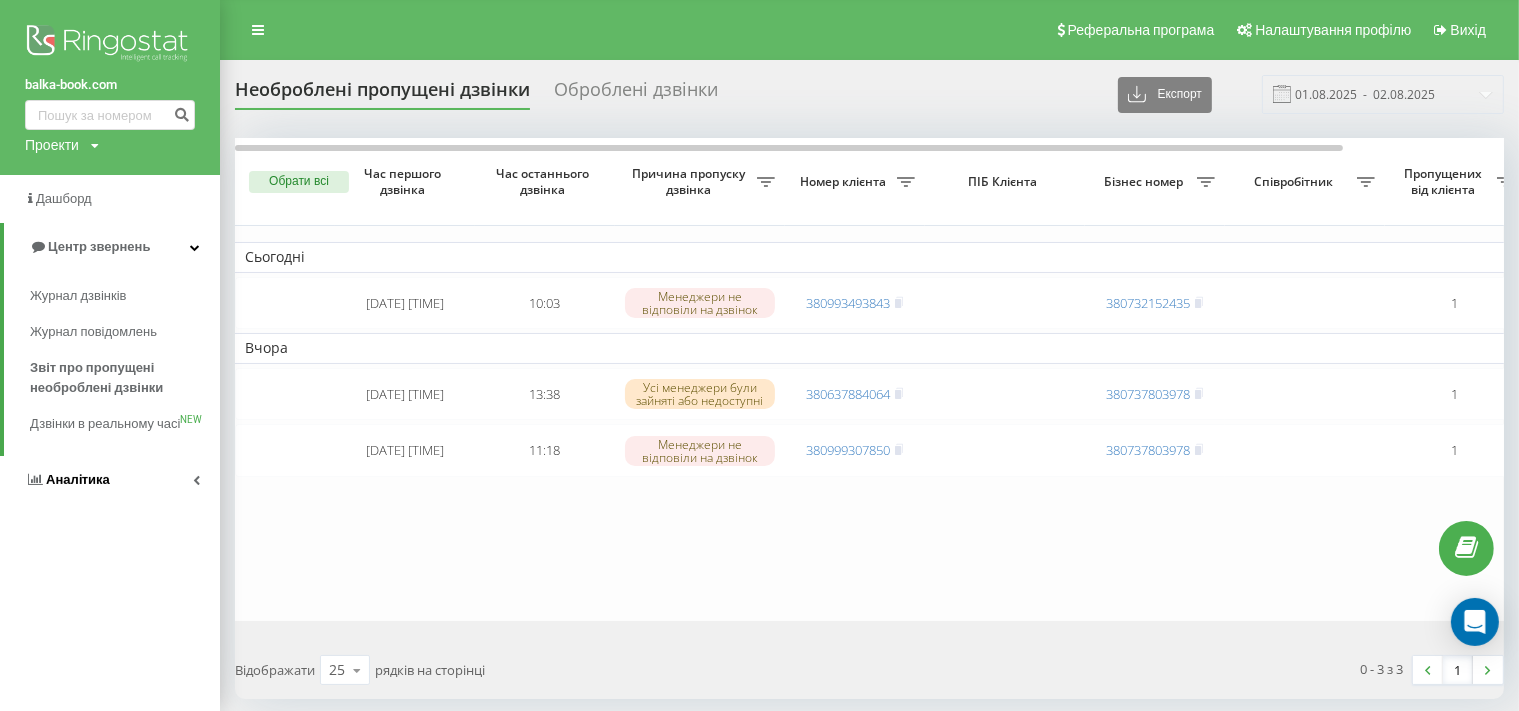 click on "Аналiтика" at bounding box center (78, 479) 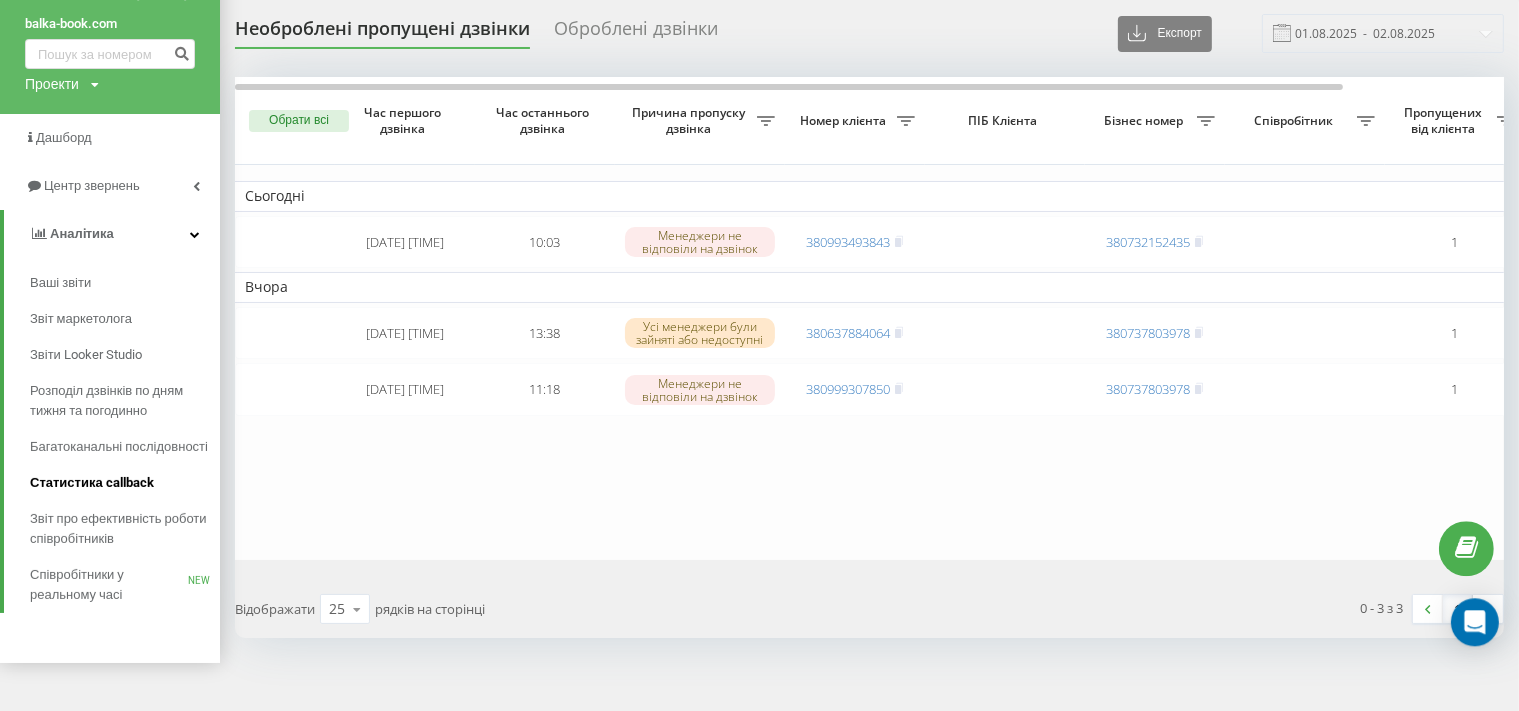 scroll, scrollTop: 91, scrollLeft: 0, axis: vertical 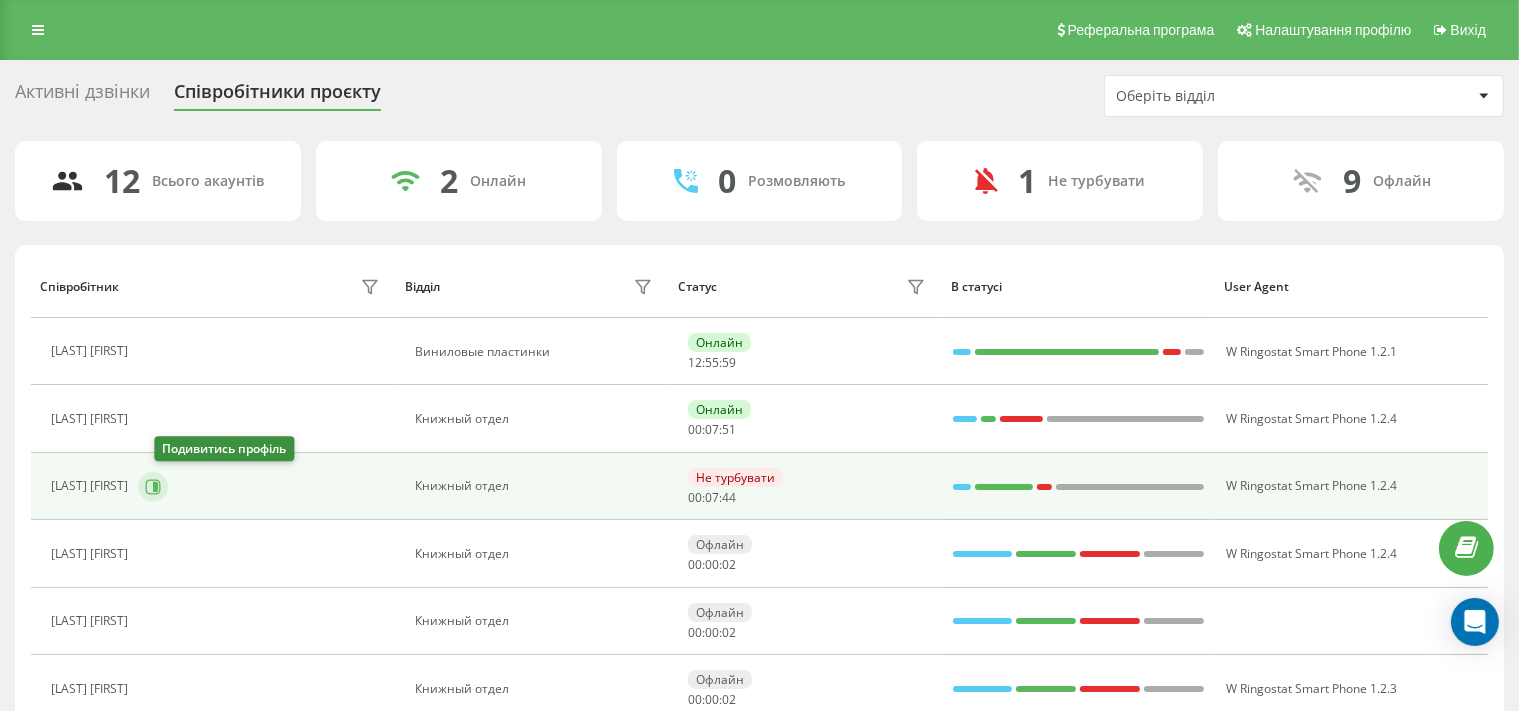 click 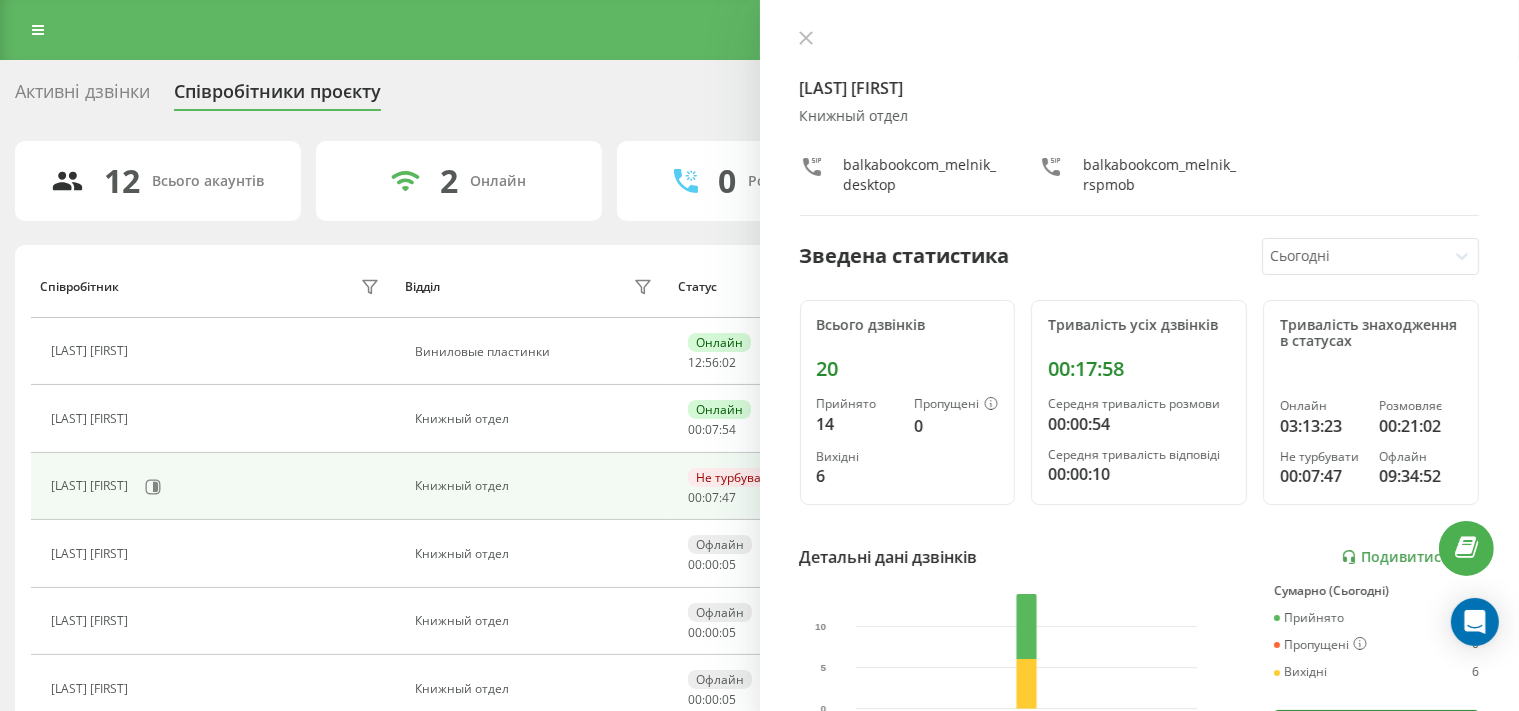 click on "Мельник Роман Книжный отдел balkabookcom_melnik_desktop balkabookcom_melnik_rspmob Зведена статистика Сьогодні Всього дзвінків 20 Прийнято 14 Пропущені 0 Вихідні 6 Тривалість усіх дзвінків 00:17:58 Середня тривалість розмови 00:00:54 Середня тривалість відповіді 00:00:10 Тривалість знаходження в статусах Онлайн 03:13:23 Розмовляє 00:21:02 Не турбувати 00:07:47 Офлайн 09:34:52 Детальні дані дзвінків Подивитись звіт 2 серп 0 5 10 Сумарно (Сьогодні) Прийнято 14 Пропущені 0 Вихідні 6   Подивитись деталі Детальні дані статусів 2 серп Сумарно (Сьогодні) Онлайн 03:13:23 Розмовляє 00:21:02 Не турбувати 00:07:47 Офлайн 09:34:52" at bounding box center (1140, 355) 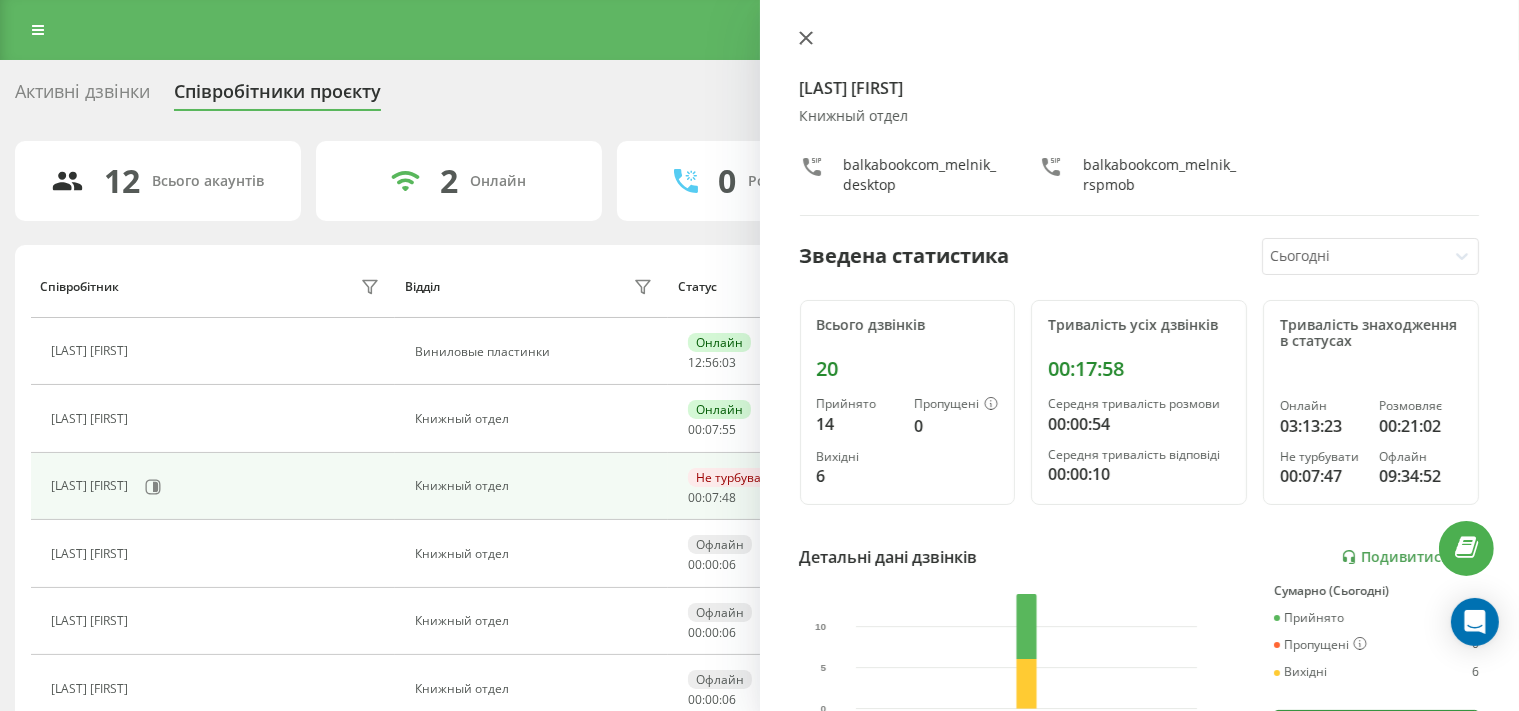 click 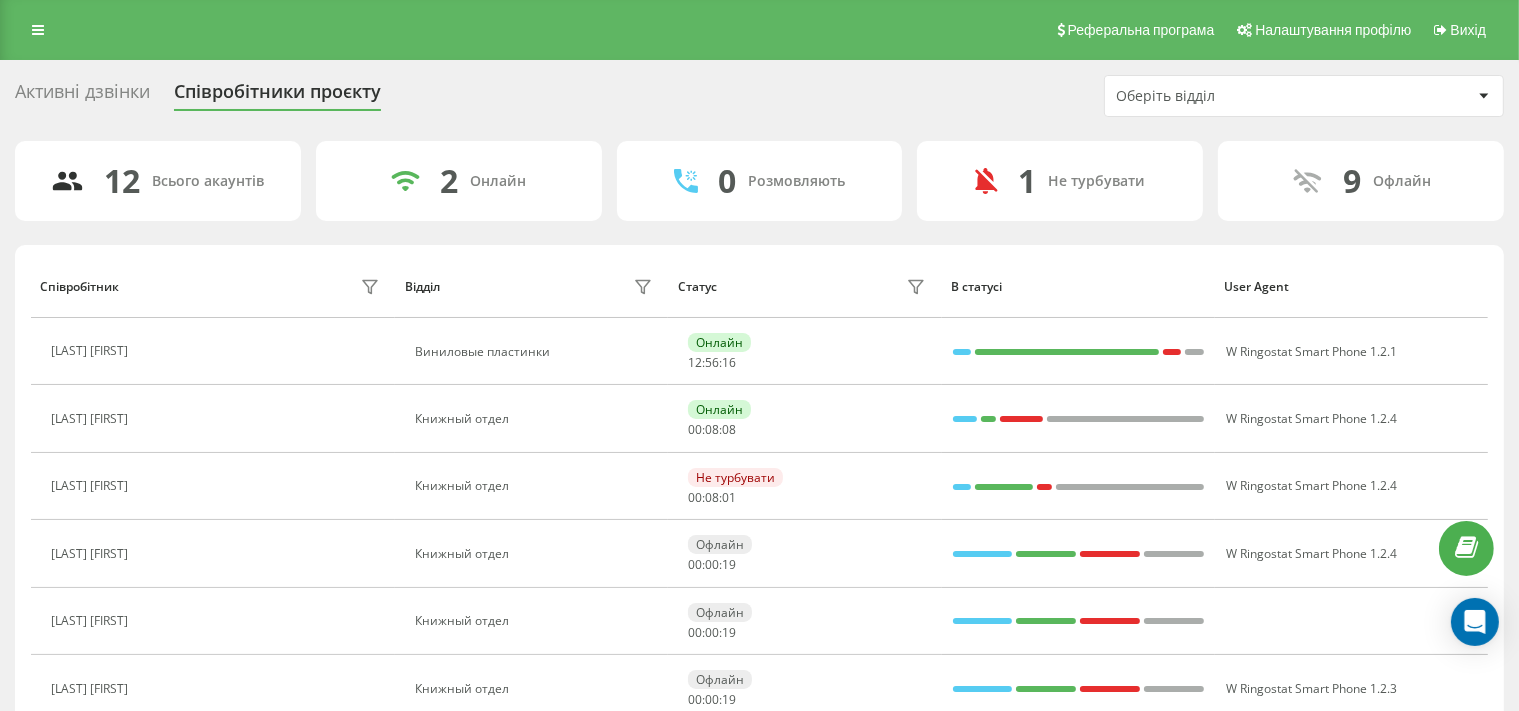 click on "Активні дзвінки Співробітники проєкту Оберіть відділ" at bounding box center (759, 96) 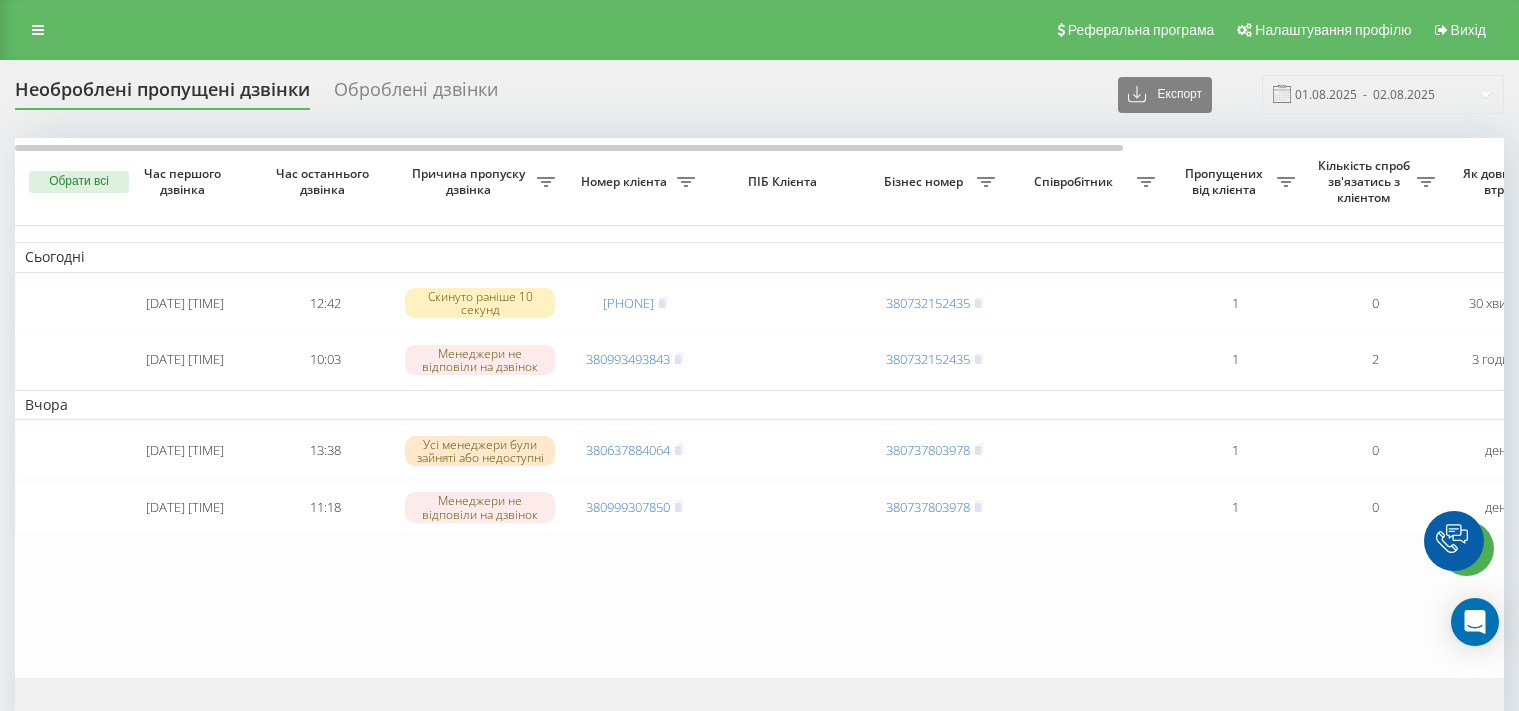 scroll, scrollTop: 91, scrollLeft: 0, axis: vertical 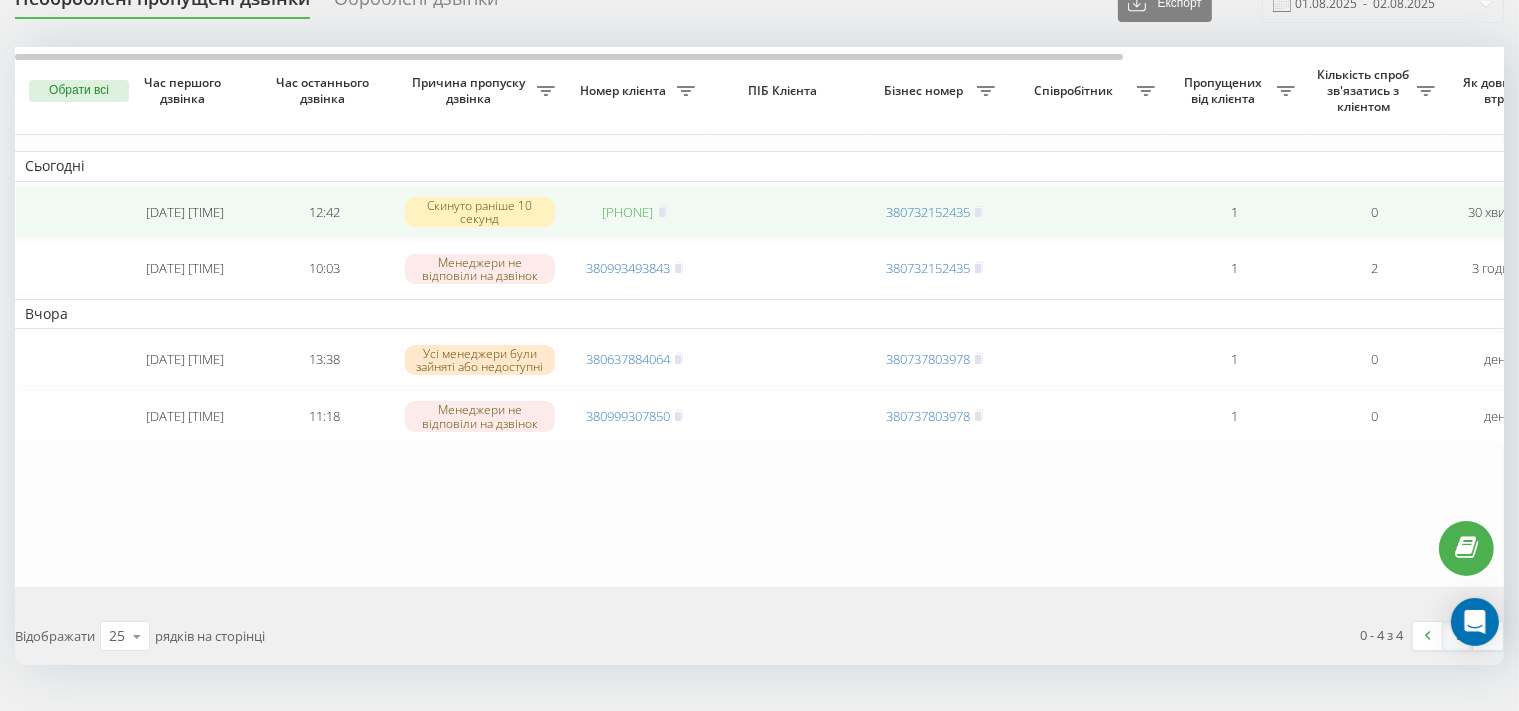 click on "380964466282" at bounding box center (628, 212) 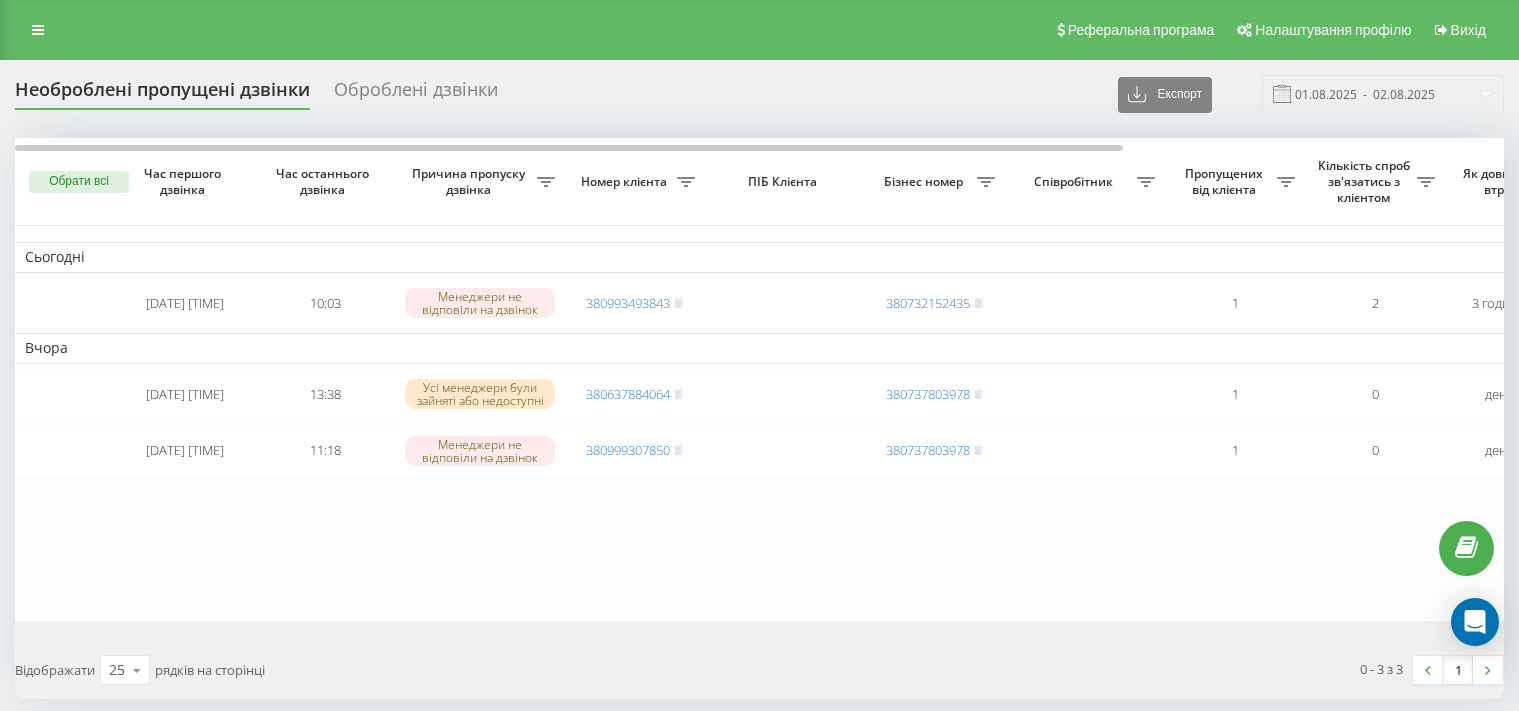 scroll, scrollTop: 0, scrollLeft: 0, axis: both 